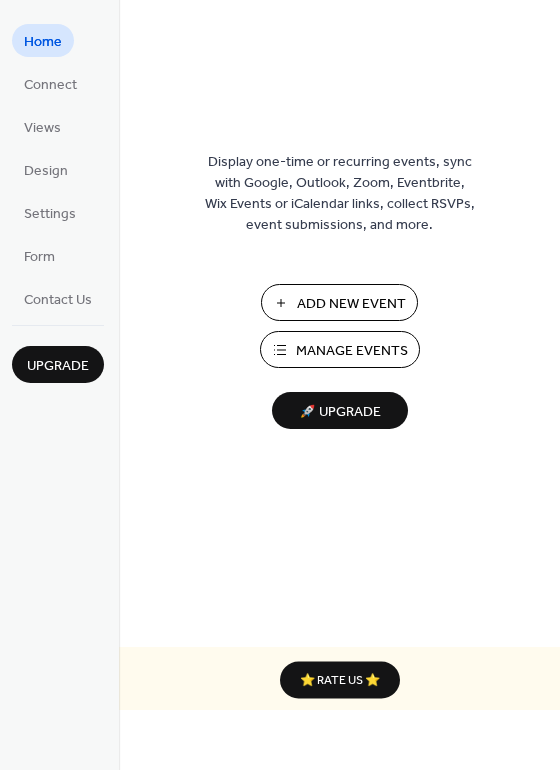 scroll, scrollTop: 0, scrollLeft: 0, axis: both 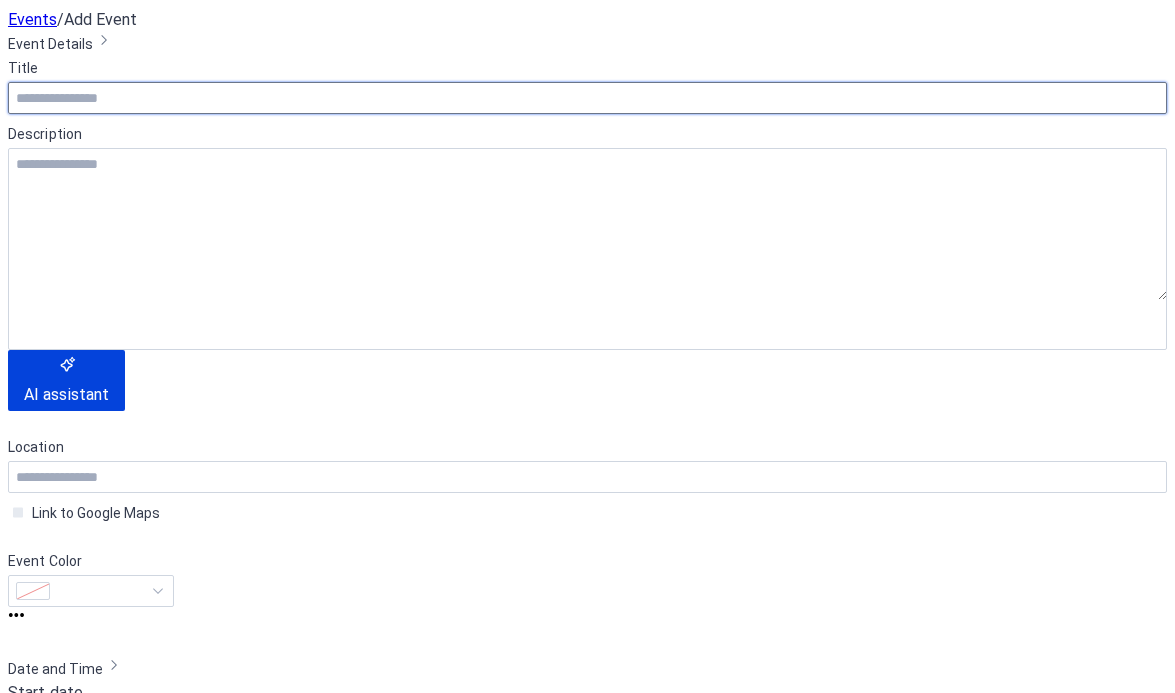 click at bounding box center [587, 98] 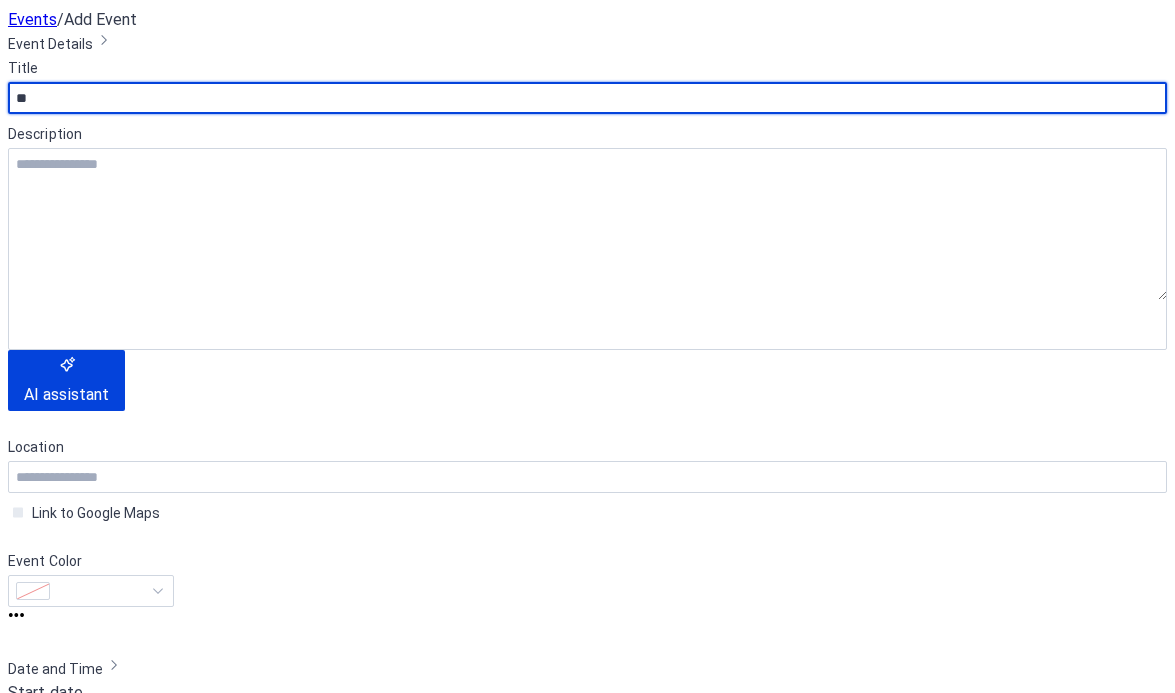 type on "*" 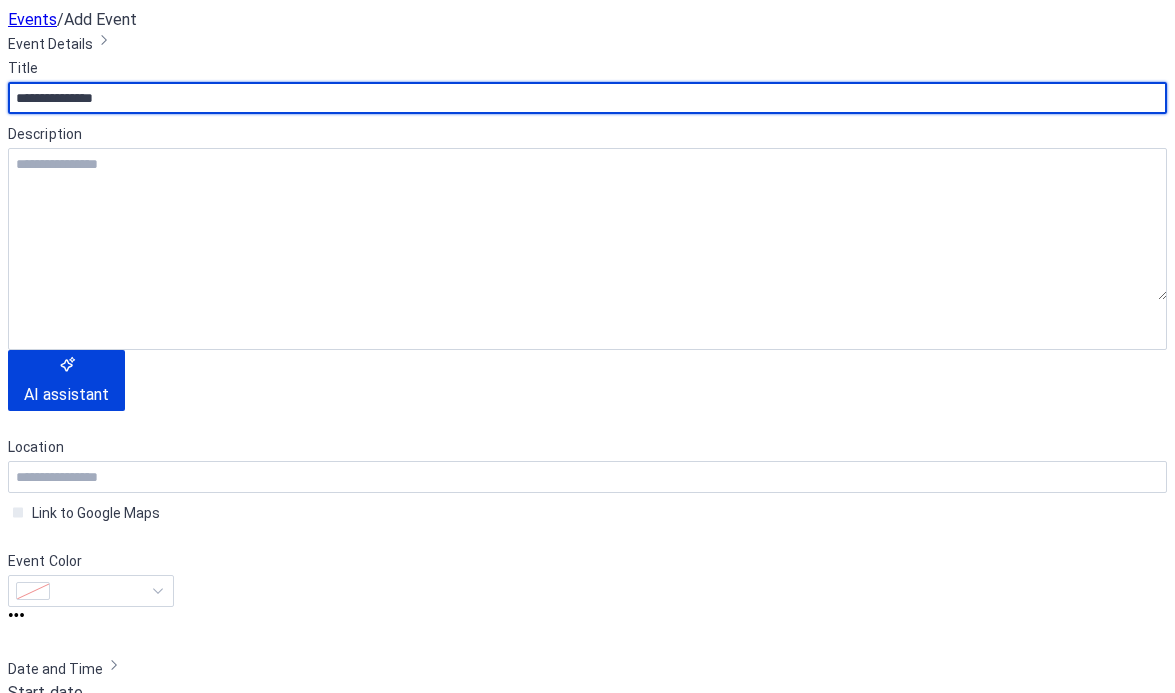 type on "**********" 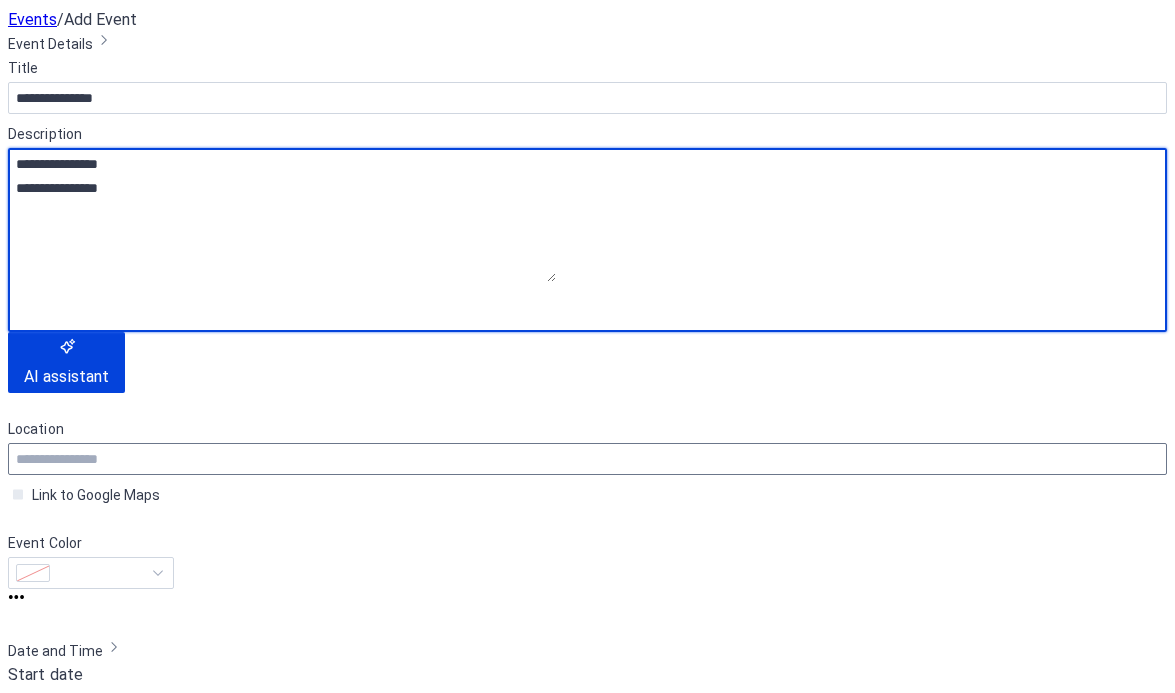 type on "**********" 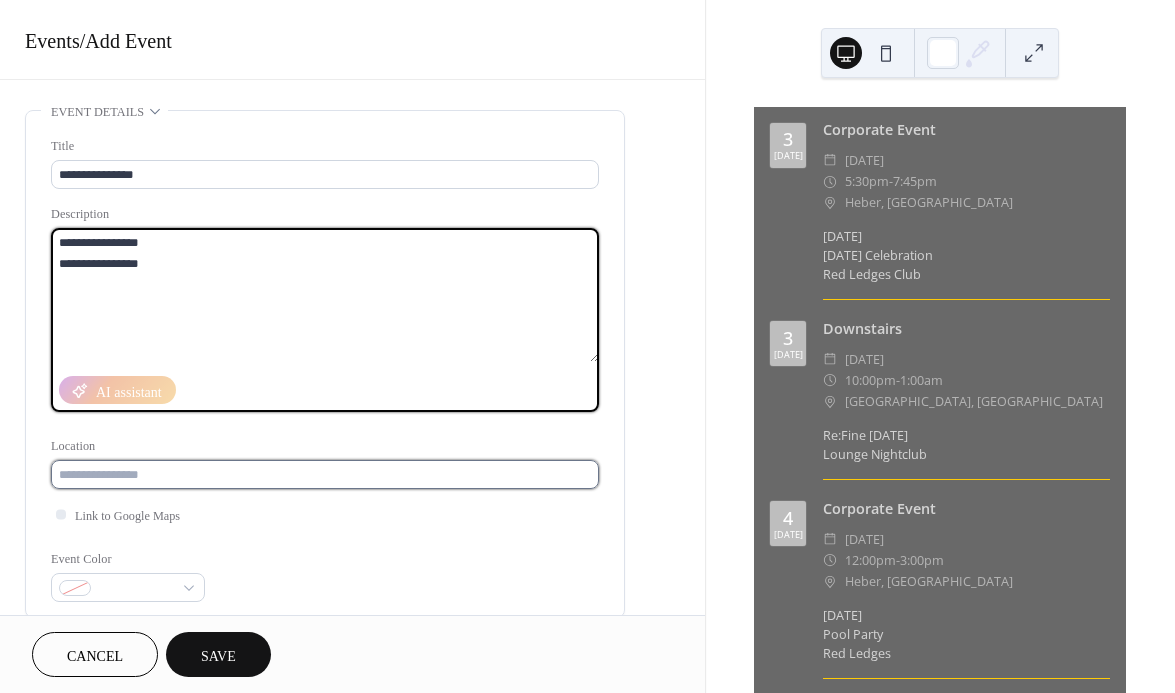 click at bounding box center (325, 474) 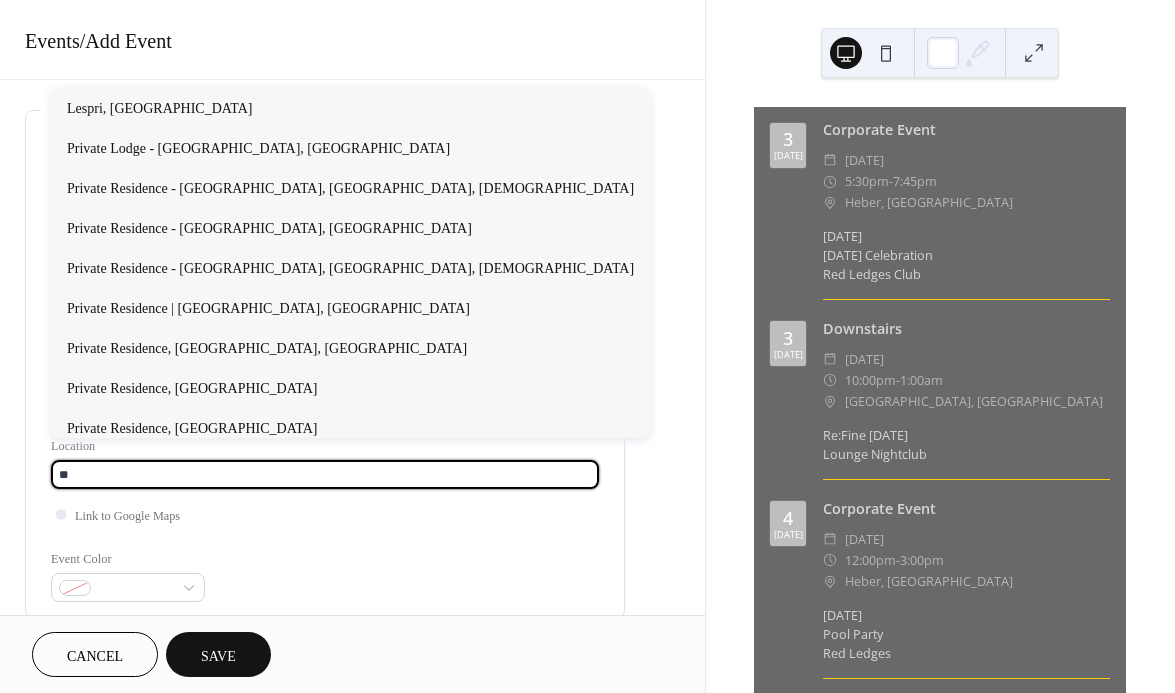 type on "*" 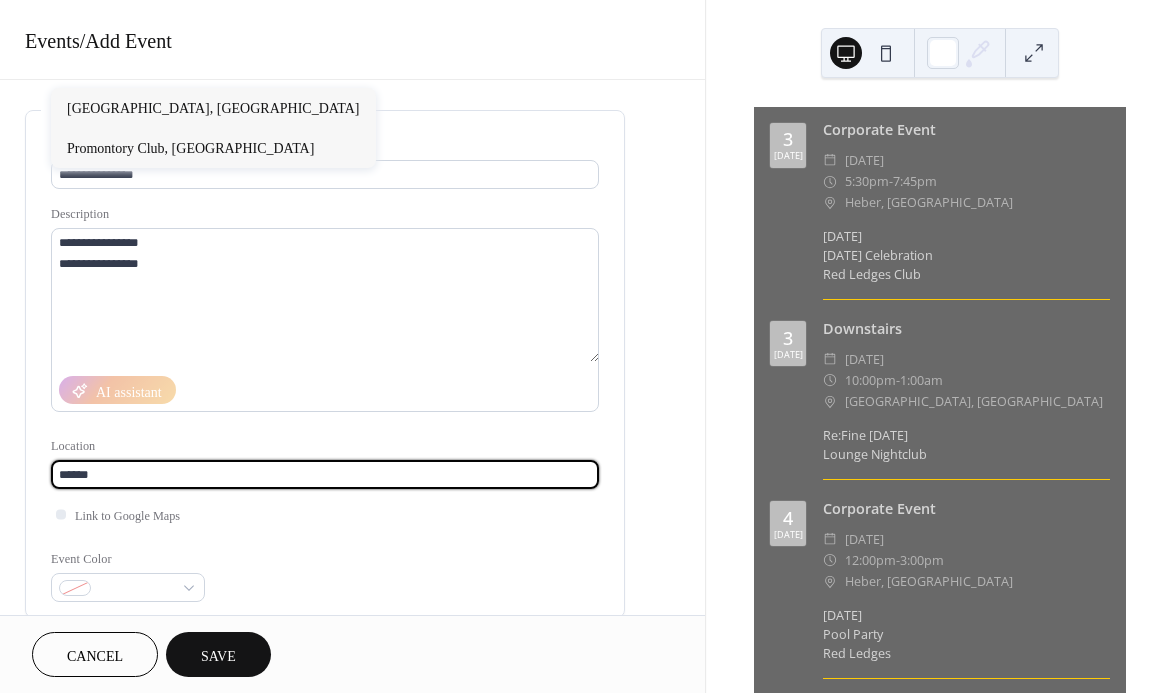 drag, startPoint x: 154, startPoint y: 485, endPoint x: 153, endPoint y: 149, distance: 336.0015 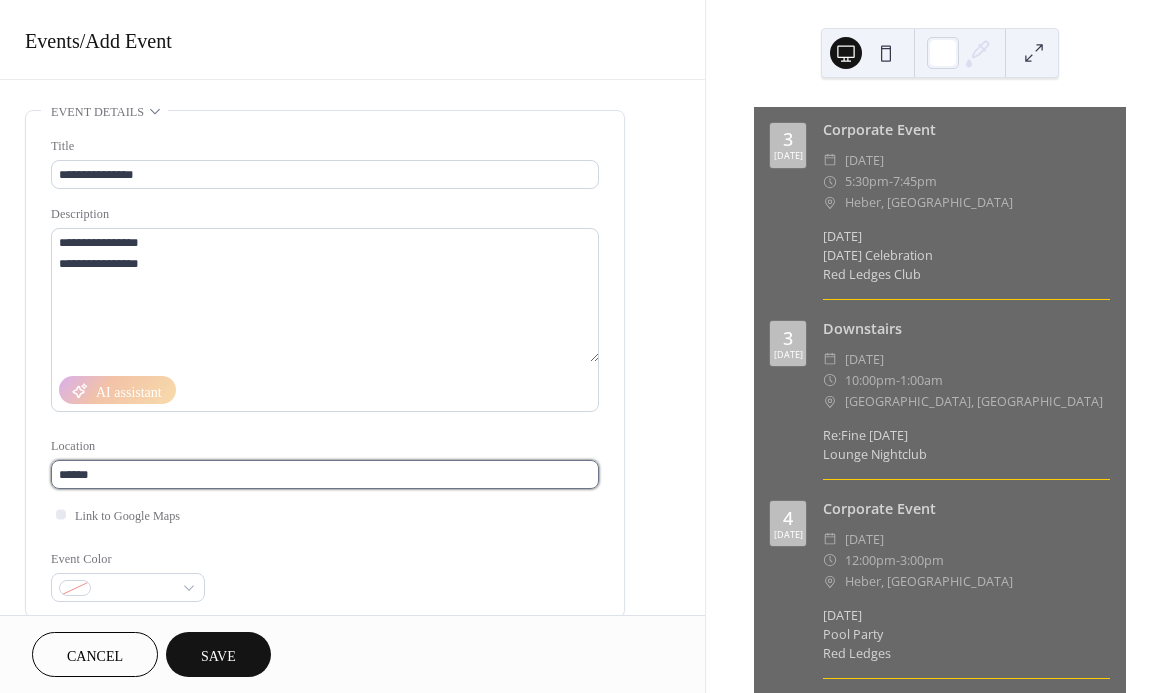 click on "******" at bounding box center (325, 474) 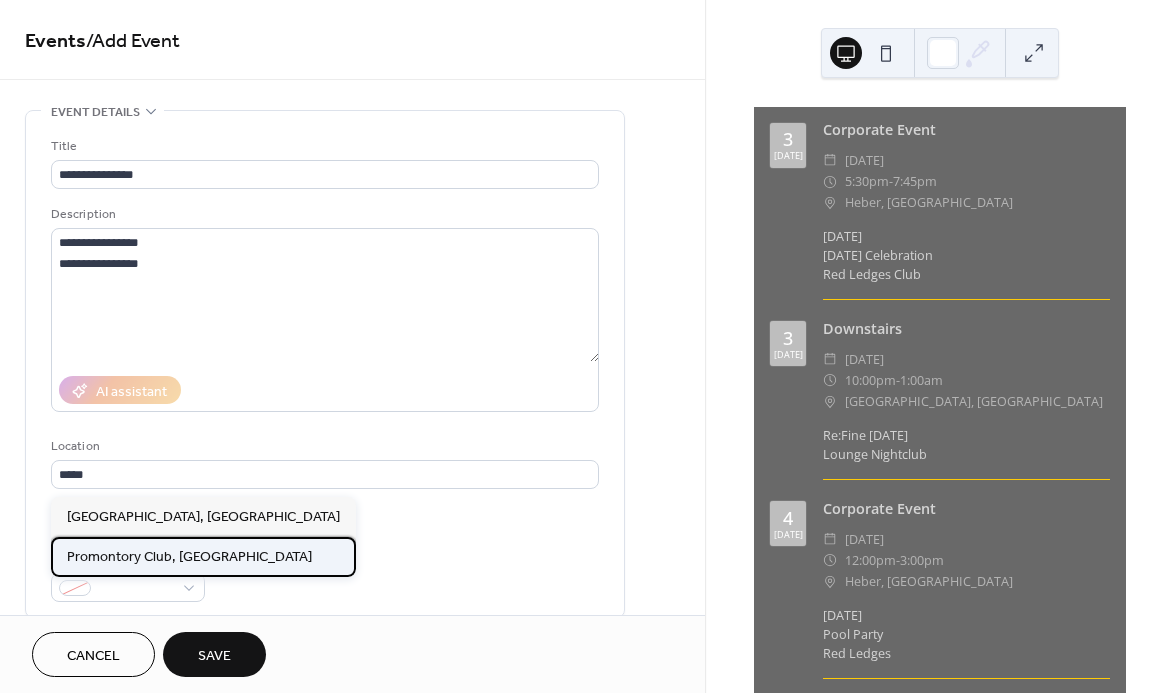 click on "Promontory Club, [GEOGRAPHIC_DATA]" at bounding box center (189, 557) 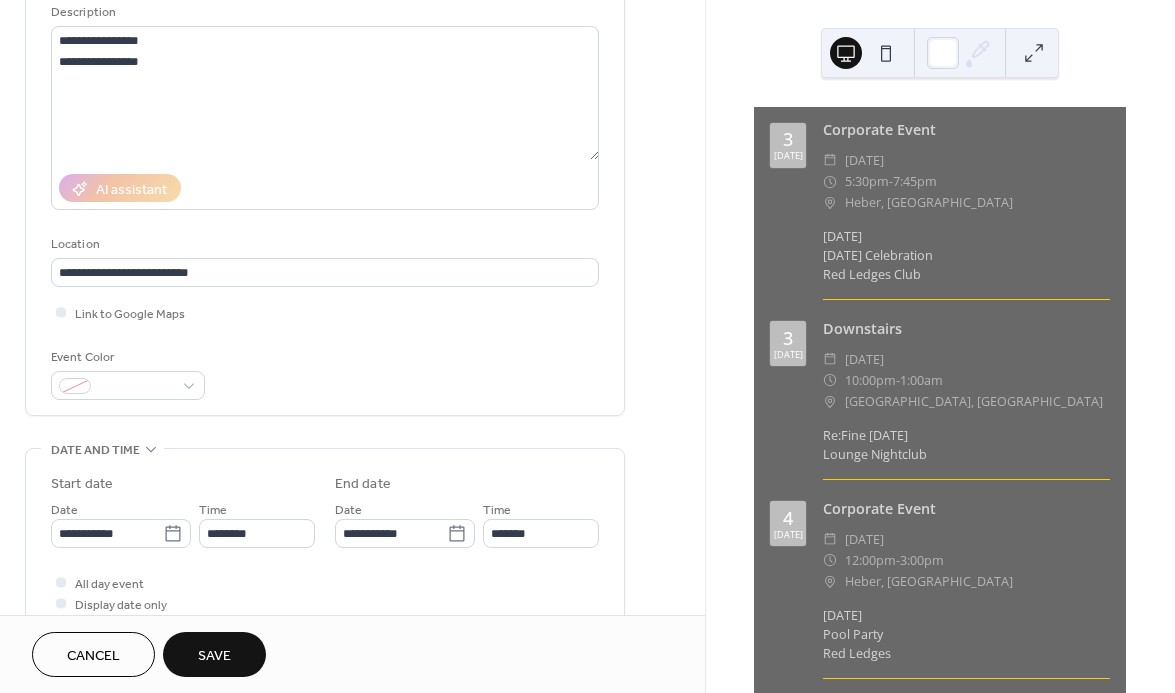 scroll, scrollTop: 399, scrollLeft: 0, axis: vertical 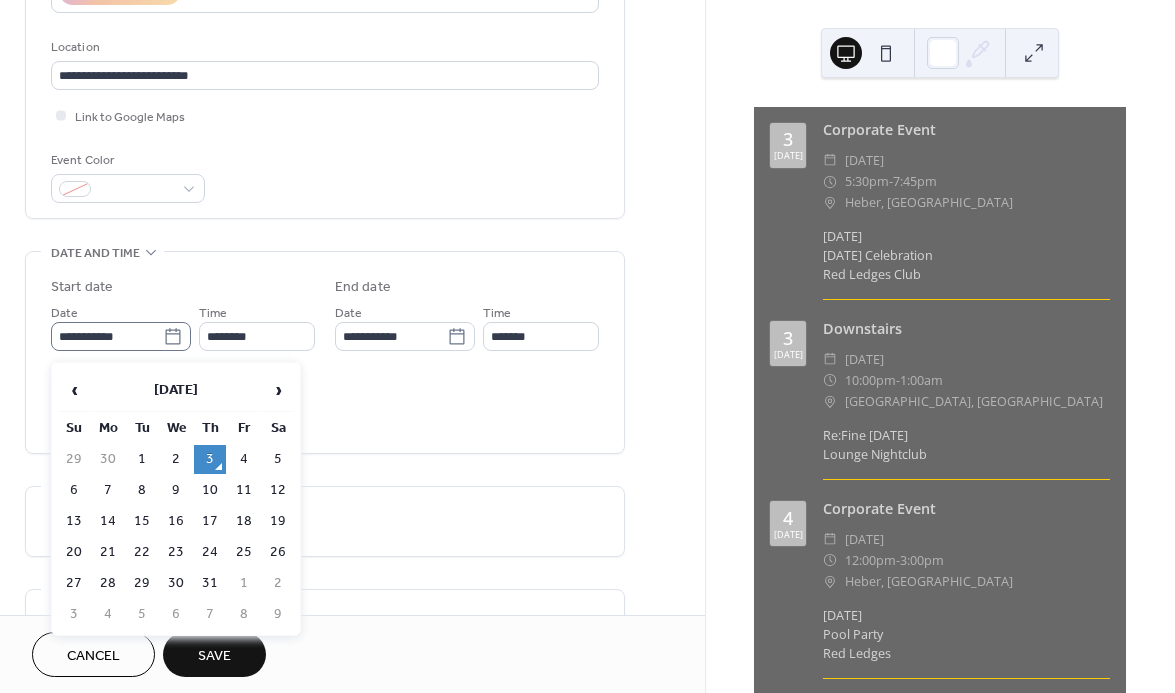 click 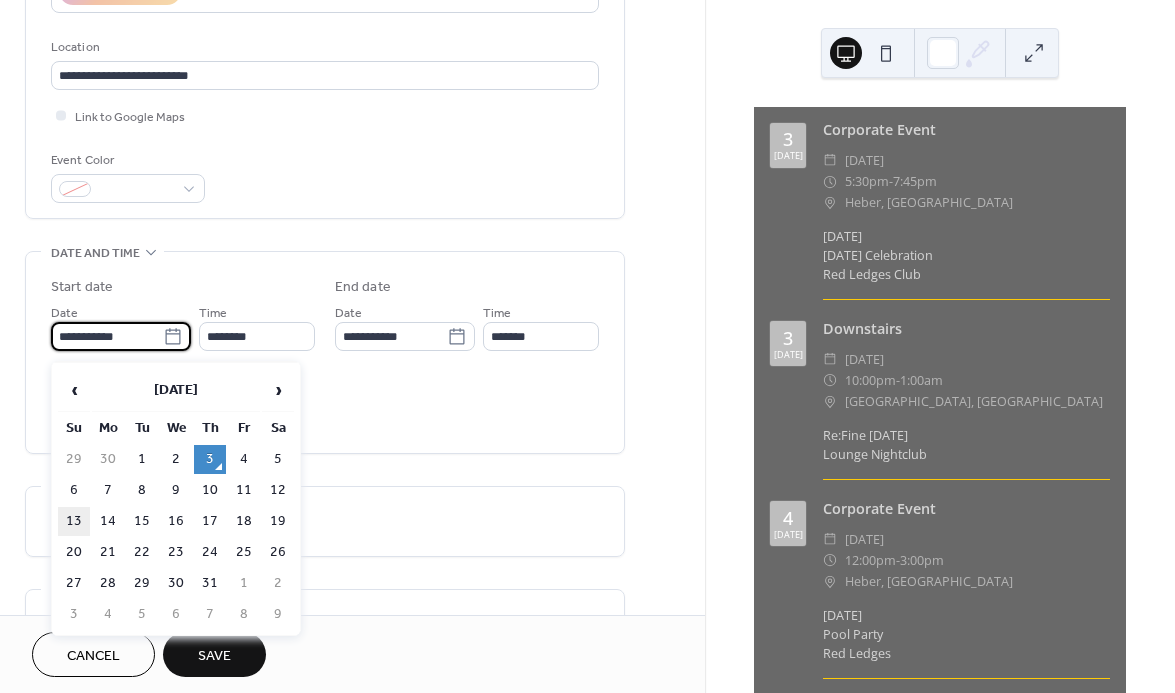 click on "13" at bounding box center (74, 521) 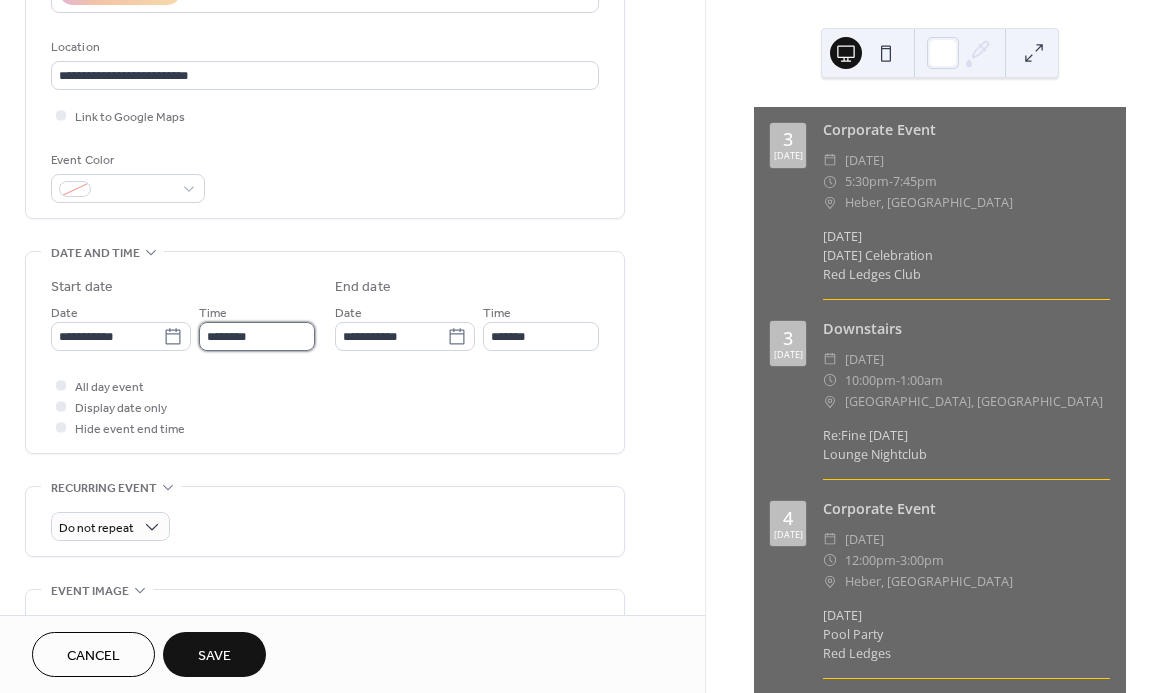 click on "********" at bounding box center [257, 336] 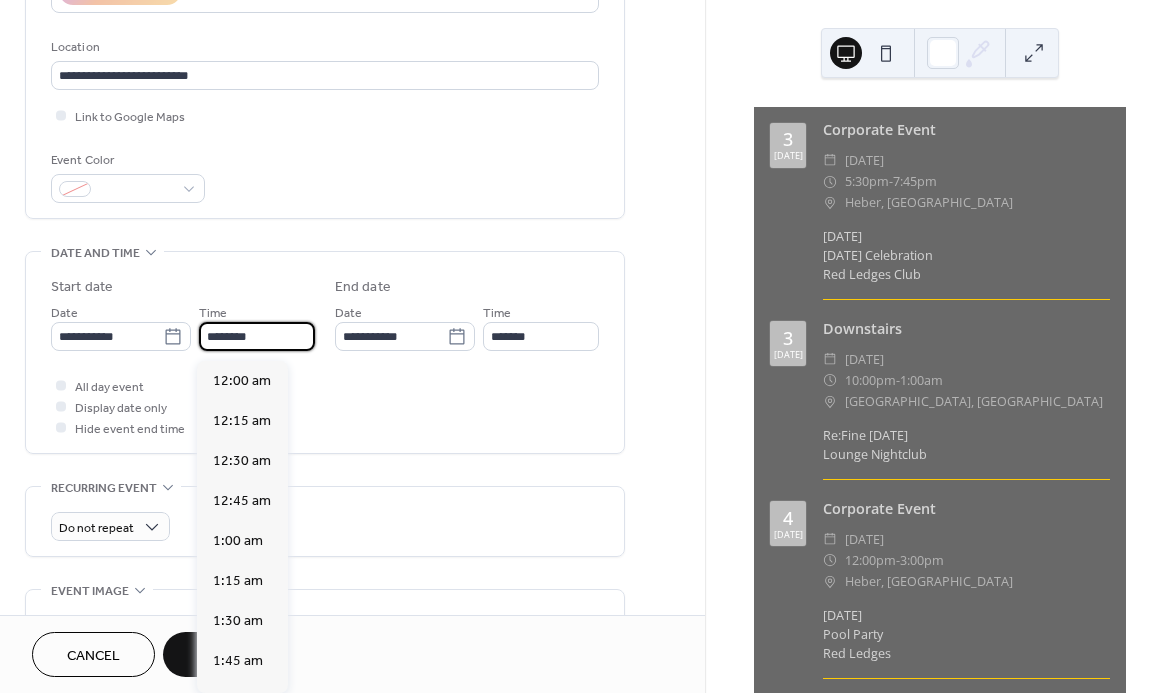 scroll, scrollTop: 1920, scrollLeft: 0, axis: vertical 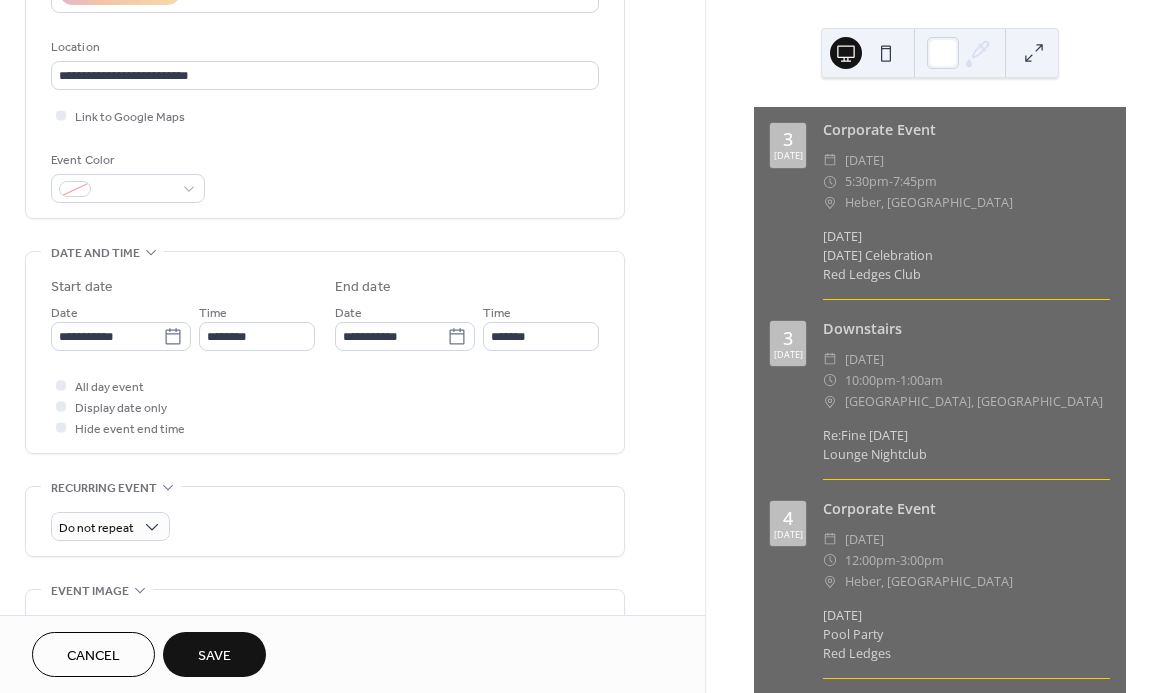 click on "All day event Display date only Hide event end time" at bounding box center (325, 406) 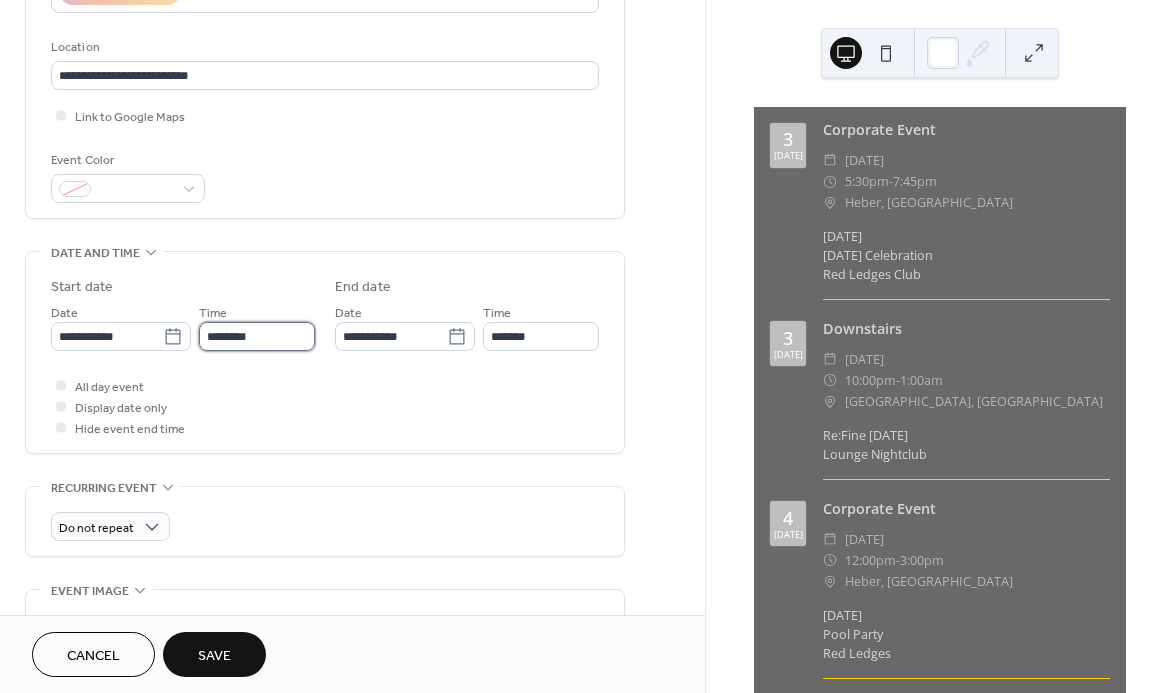 click on "********" at bounding box center (257, 336) 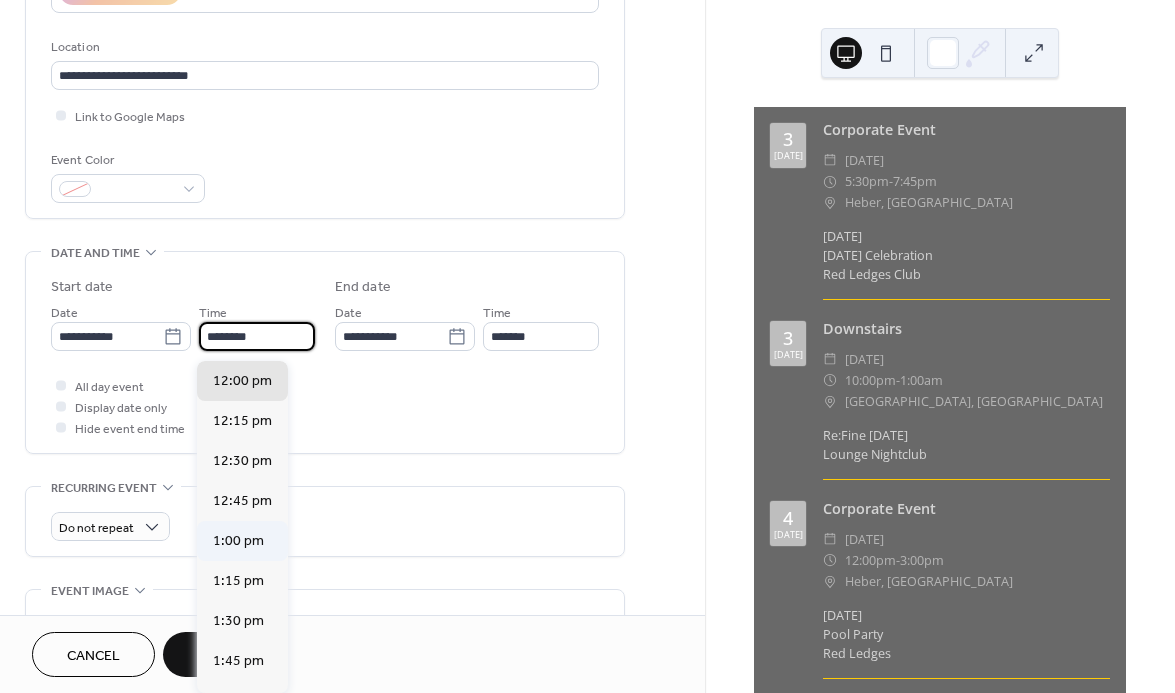 scroll, scrollTop: 2336, scrollLeft: 0, axis: vertical 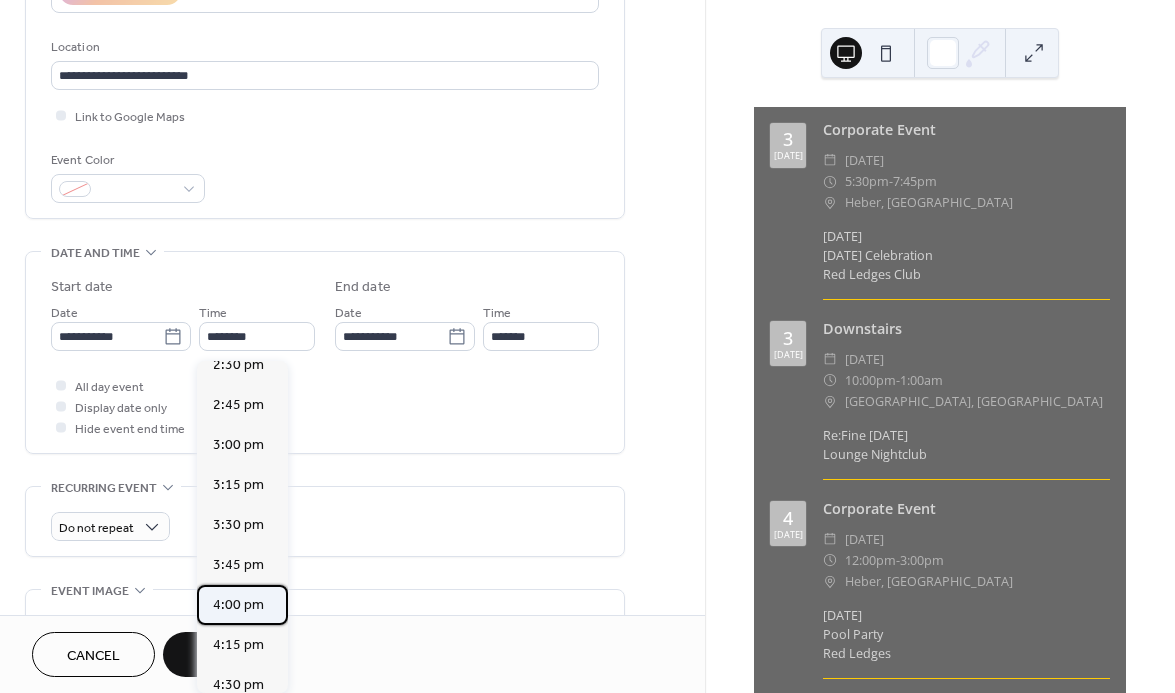 click on "4:00 pm" at bounding box center (238, 605) 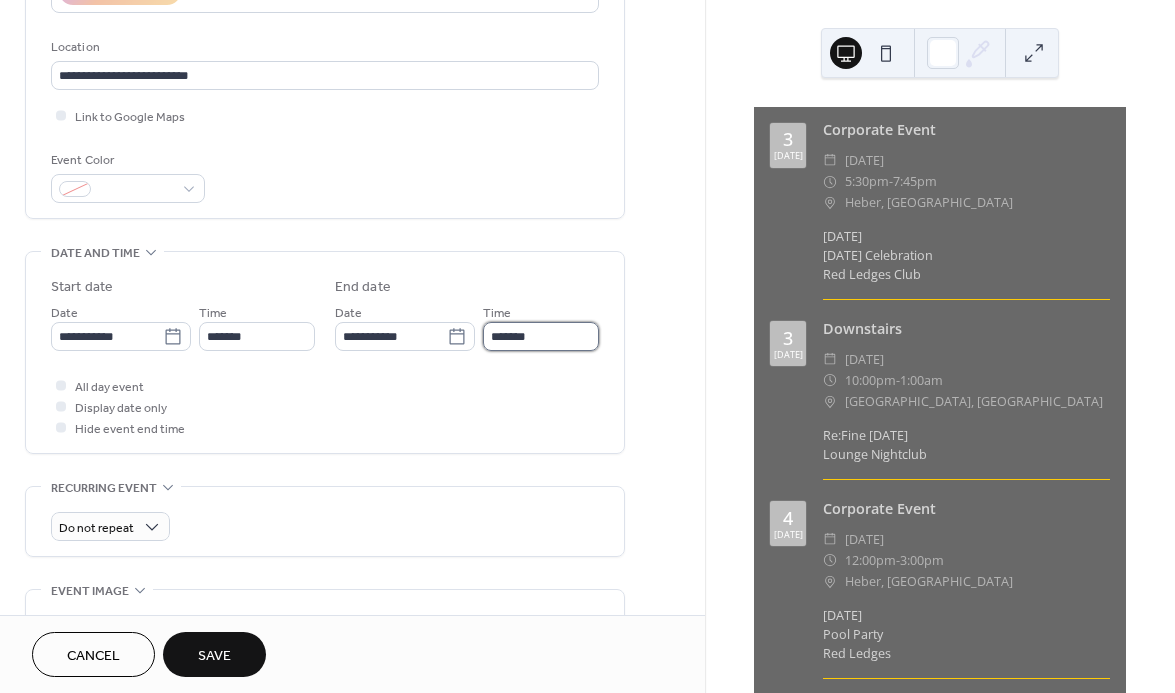 click on "*******" at bounding box center (541, 336) 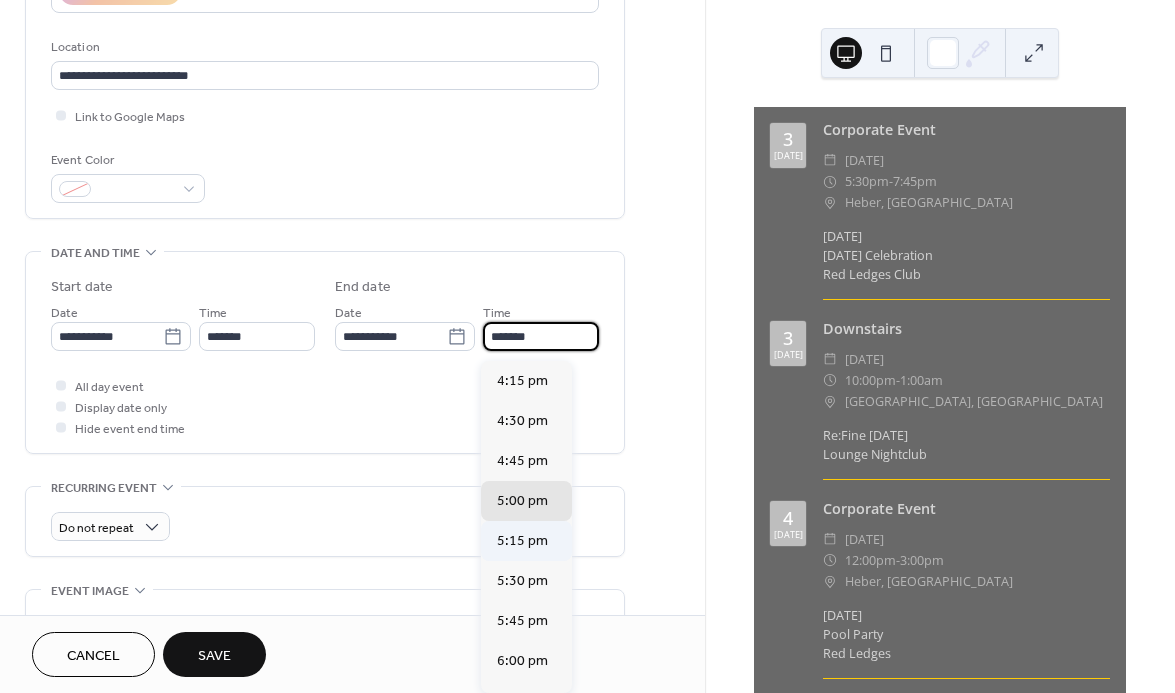 scroll, scrollTop: 65, scrollLeft: 0, axis: vertical 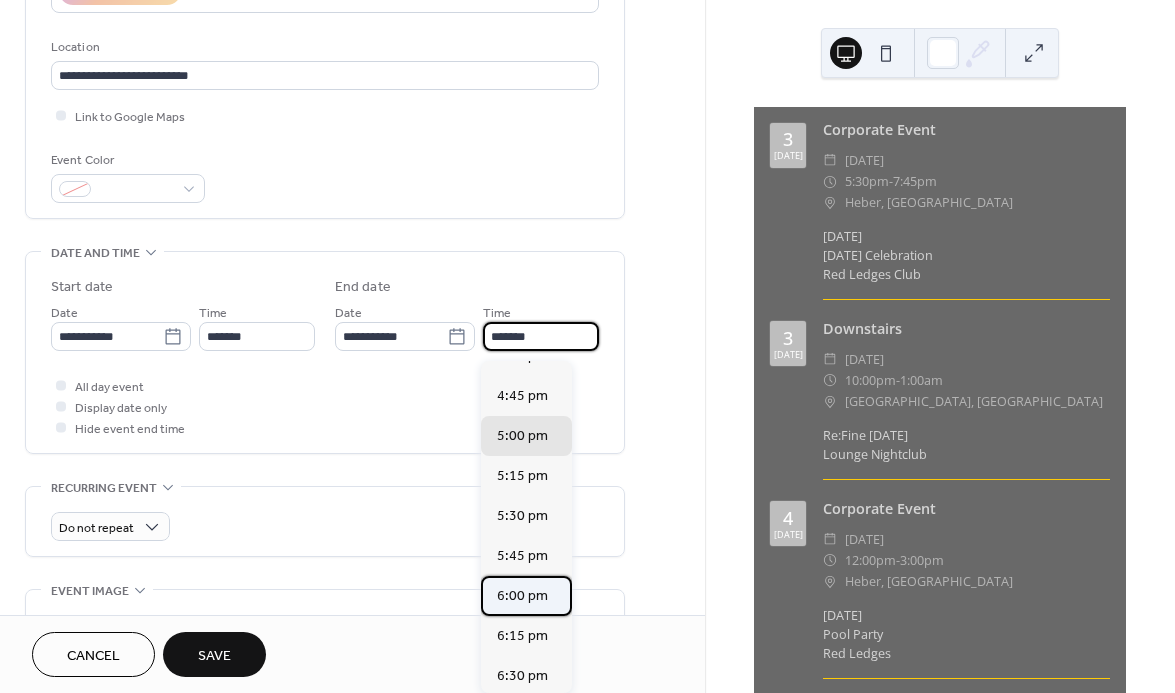click on "6:00 pm" at bounding box center [522, 596] 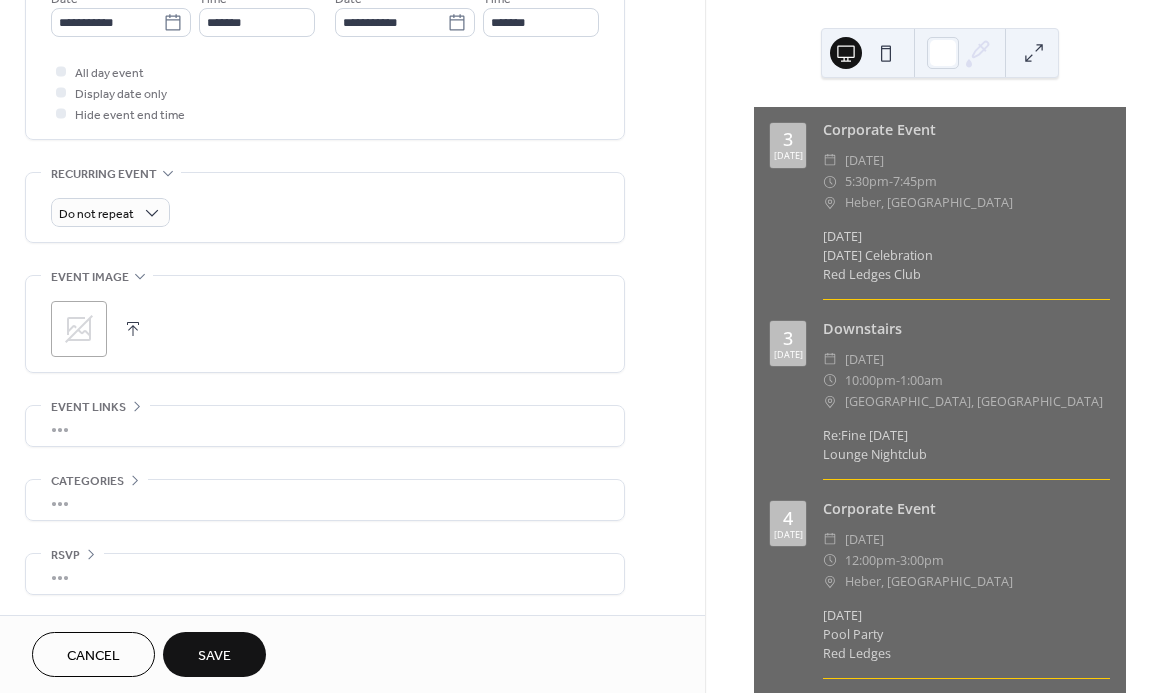 scroll, scrollTop: 719, scrollLeft: 0, axis: vertical 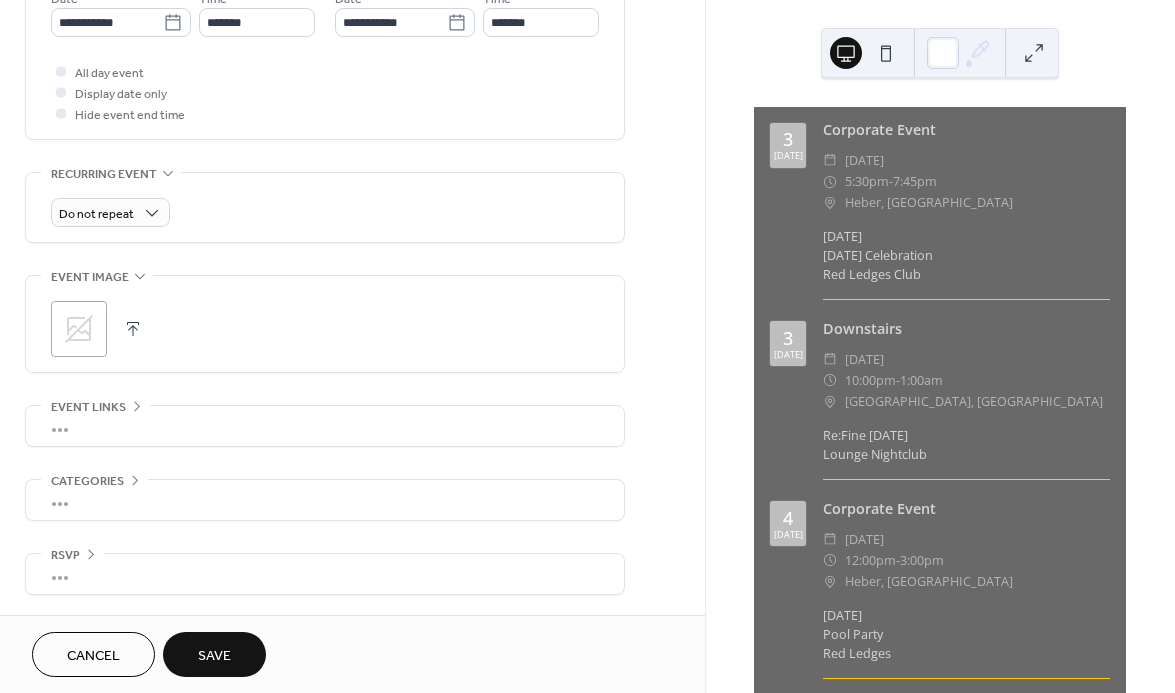 click on "Save" at bounding box center (214, 656) 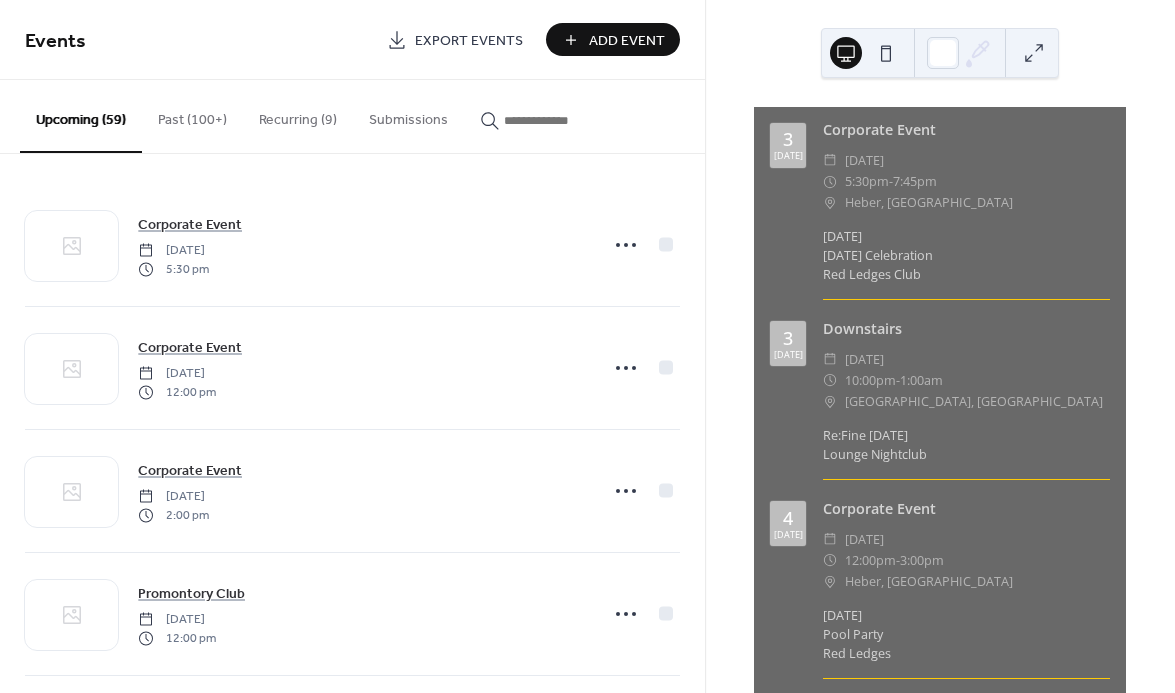 click on "Add Event" at bounding box center (627, 41) 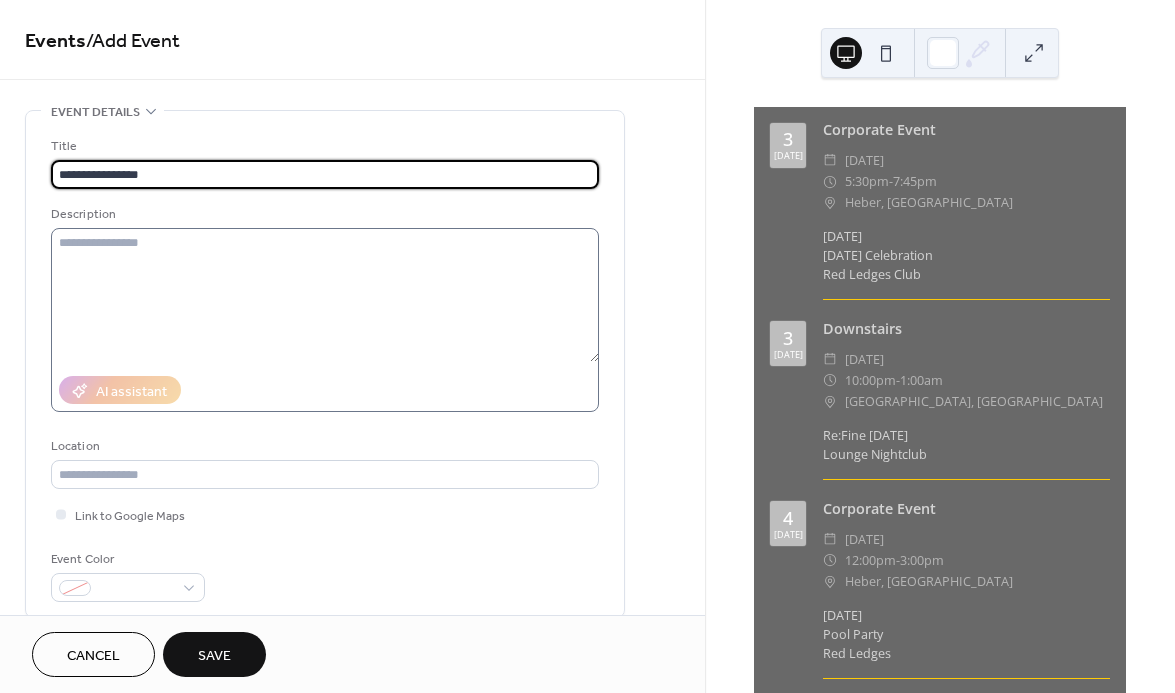 type on "**********" 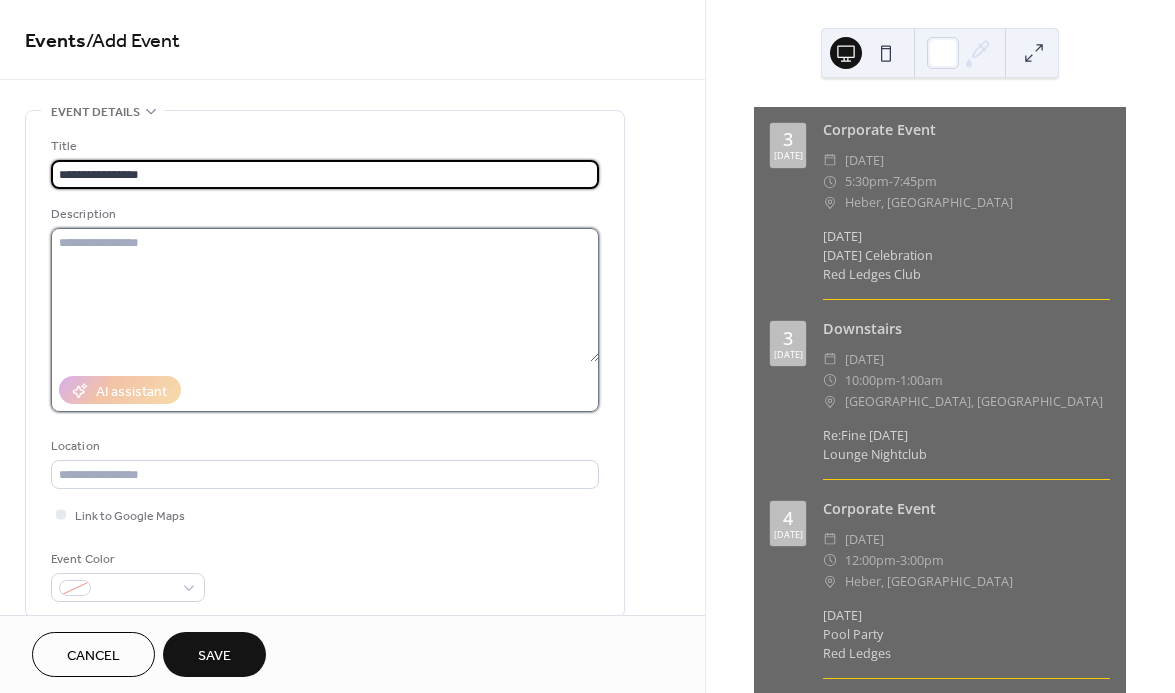 click at bounding box center (325, 295) 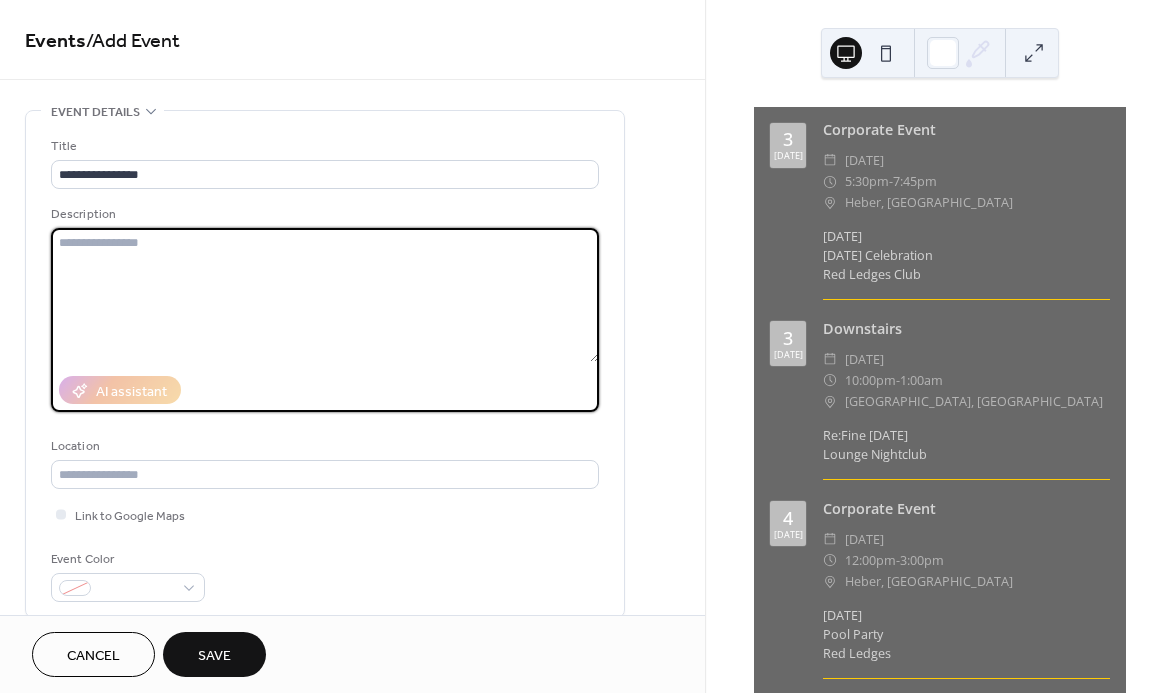 type on "*" 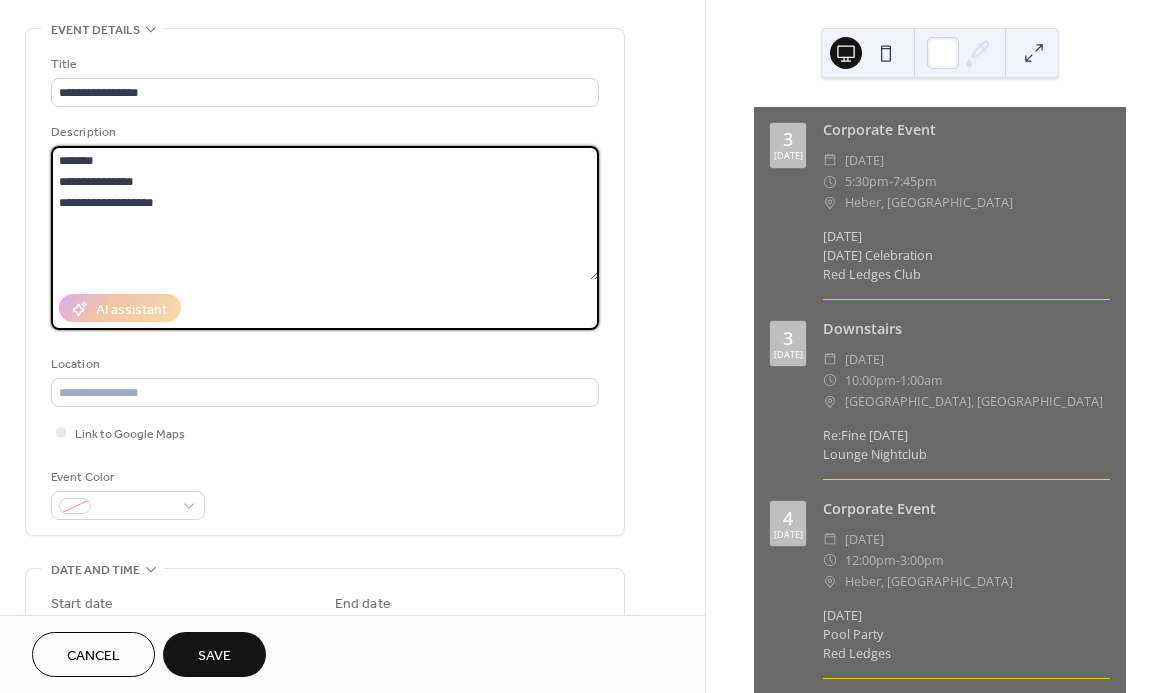 scroll, scrollTop: 93, scrollLeft: 0, axis: vertical 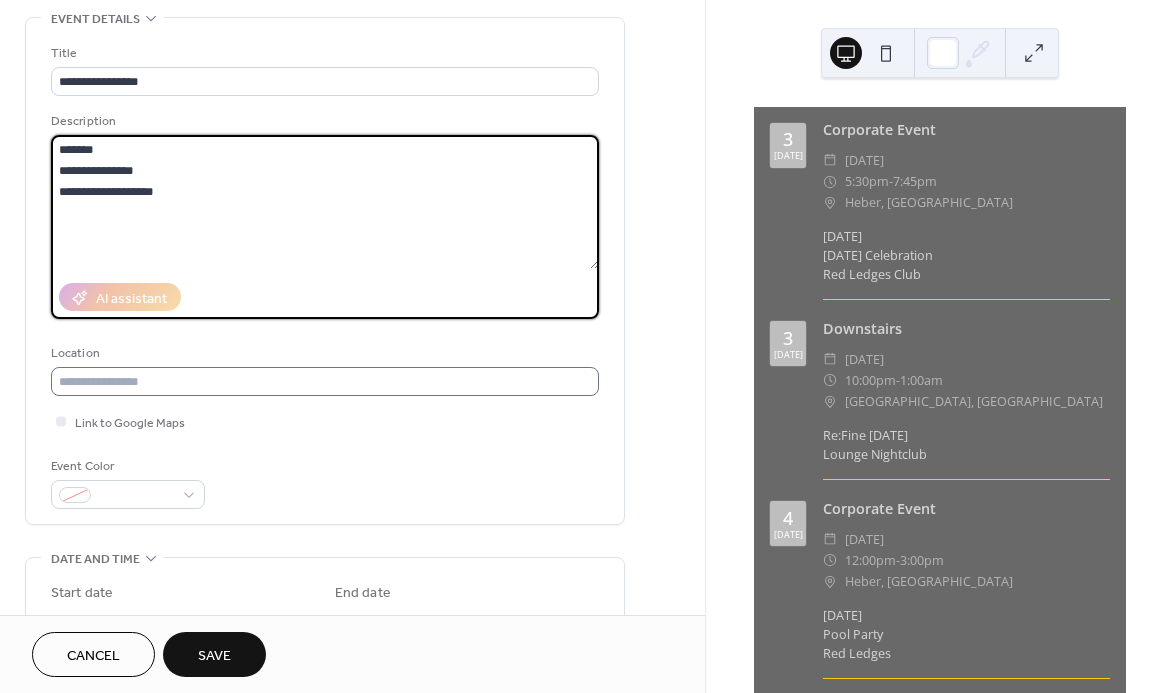 type on "**********" 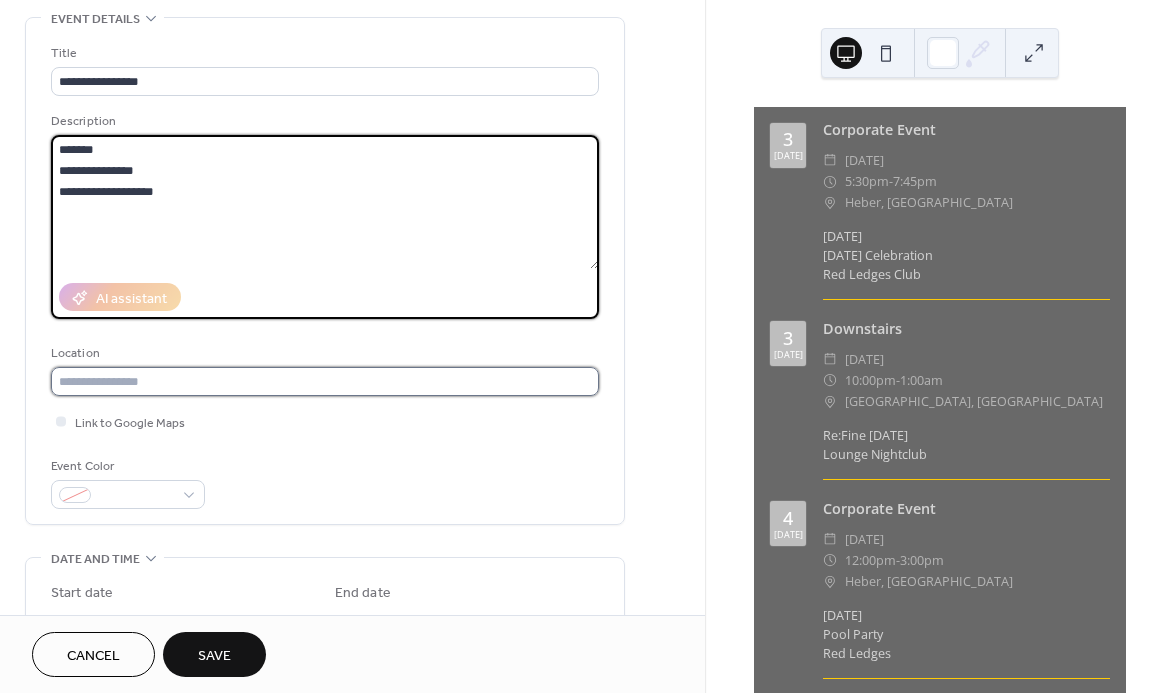 click at bounding box center (325, 381) 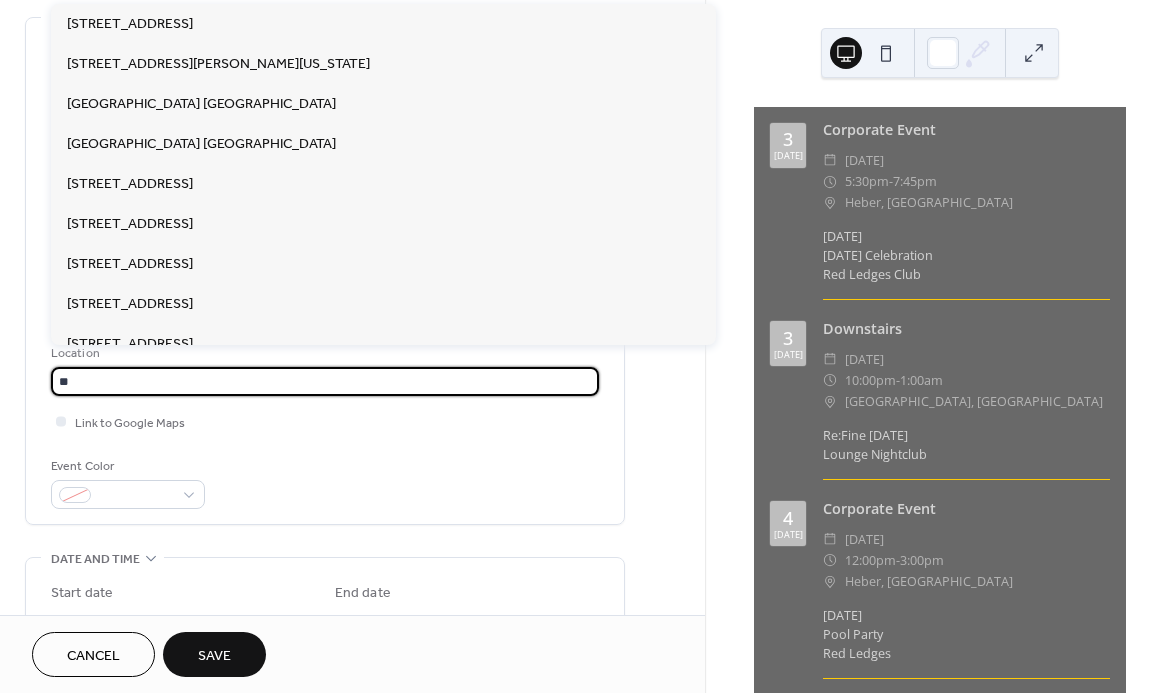 type on "*" 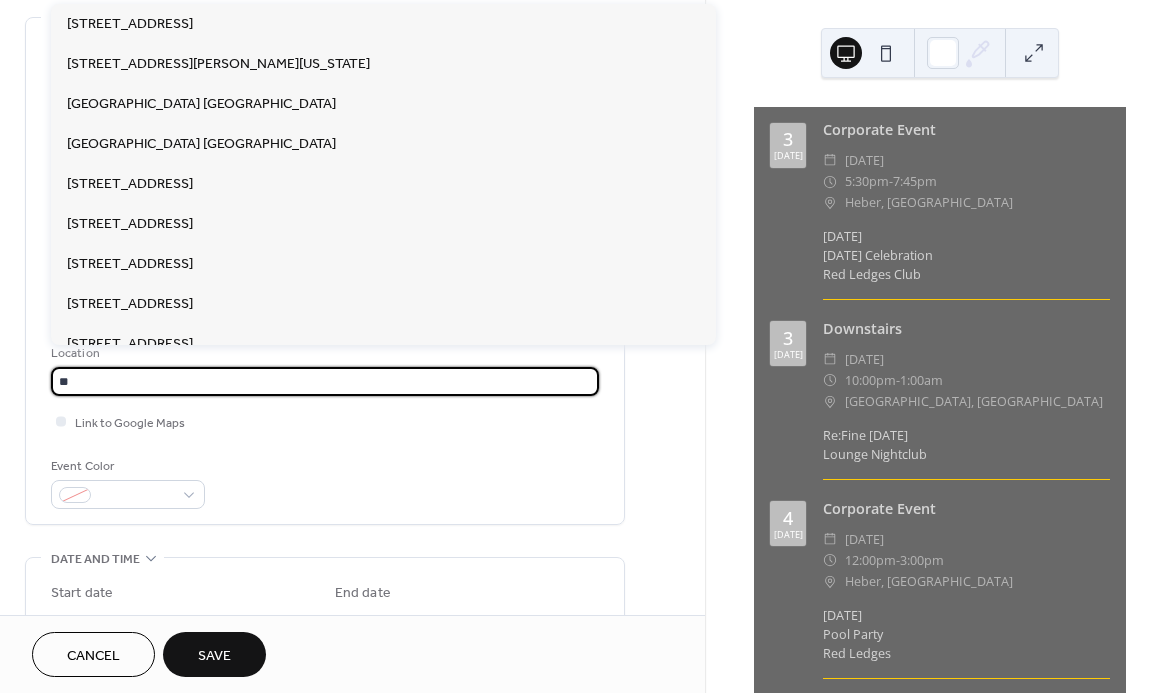 type on "*" 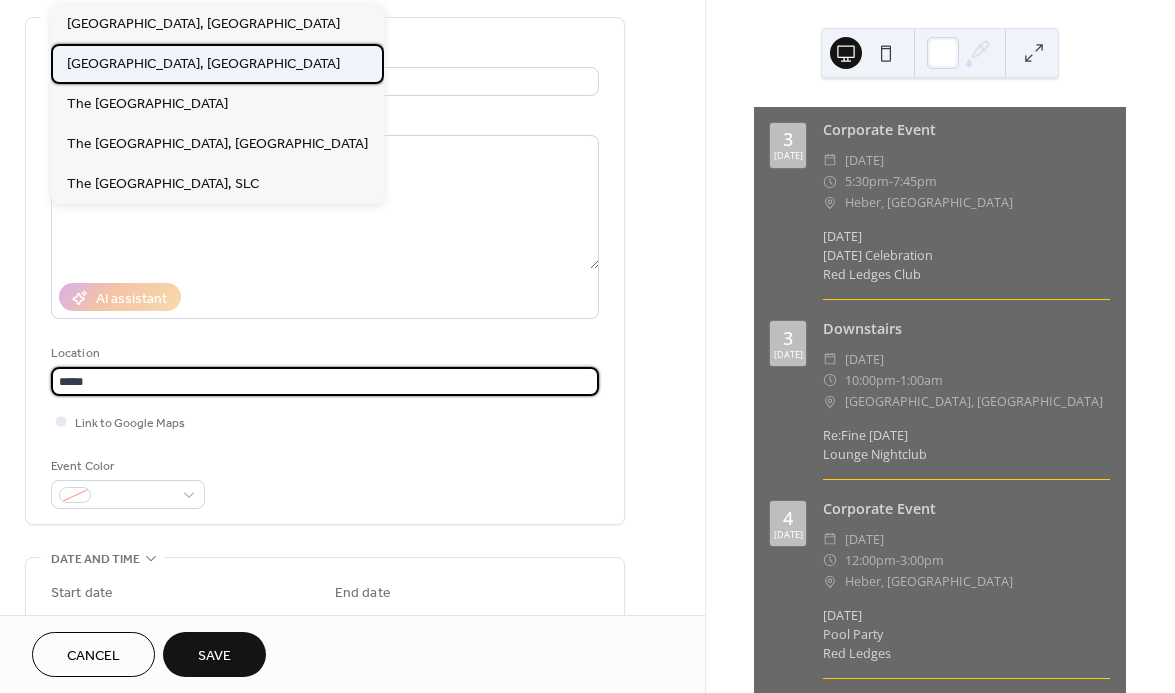 click on "[GEOGRAPHIC_DATA], [GEOGRAPHIC_DATA]" at bounding box center [203, 64] 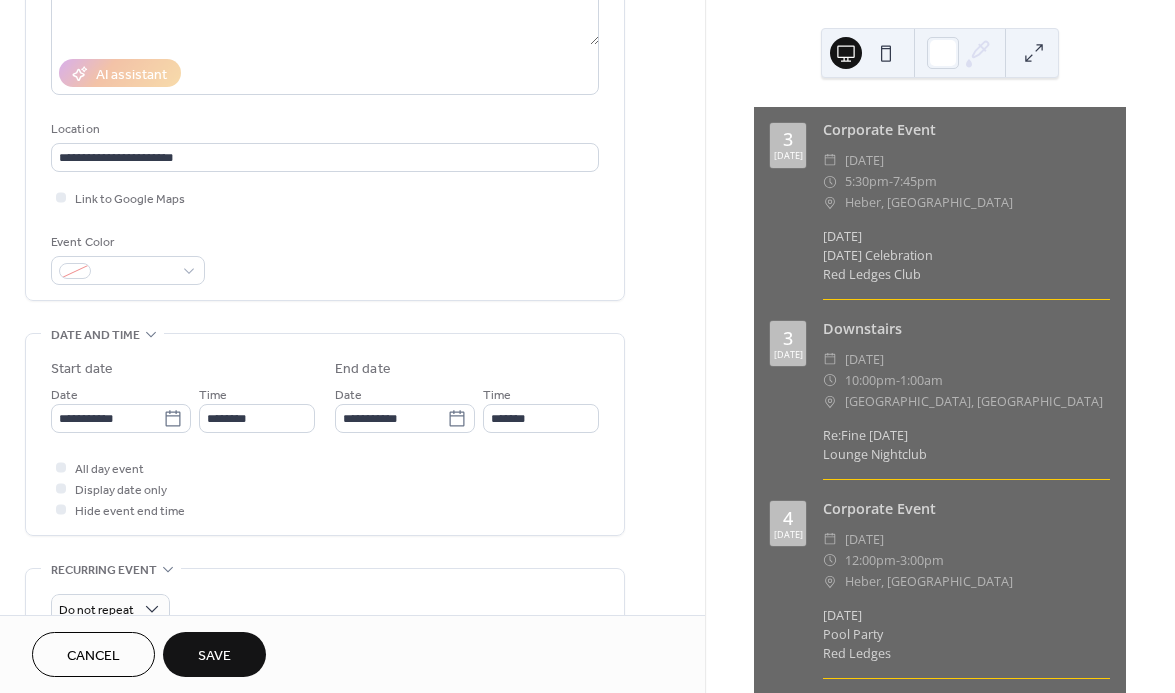scroll, scrollTop: 387, scrollLeft: 0, axis: vertical 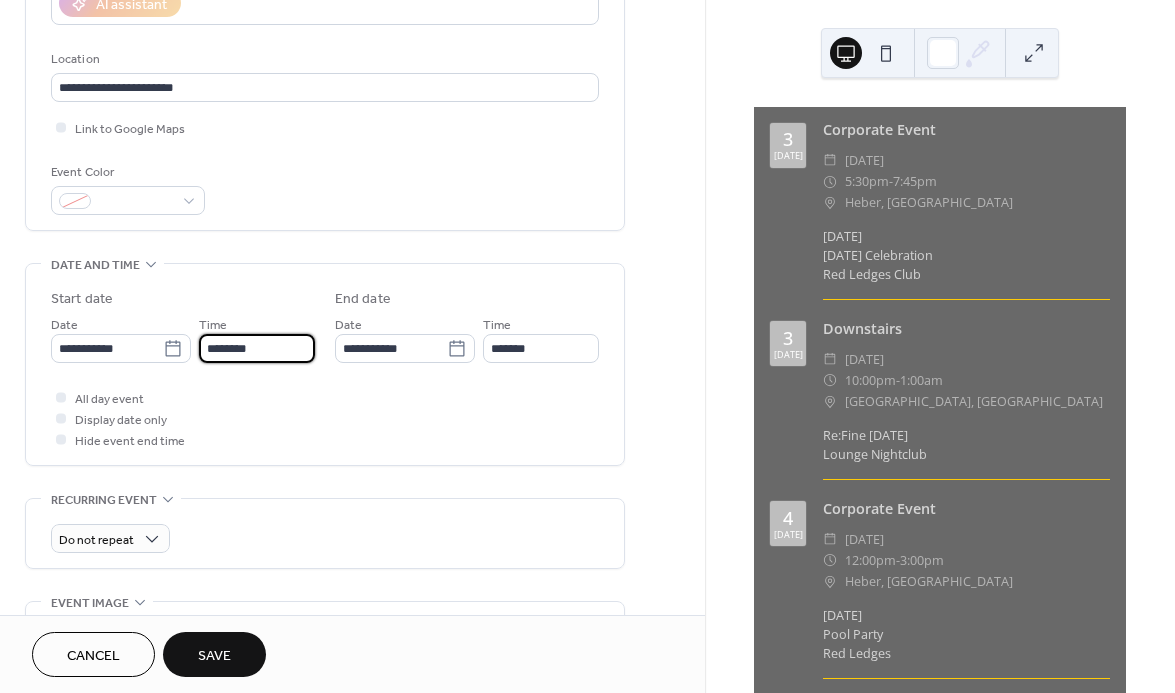 click on "********" at bounding box center (257, 348) 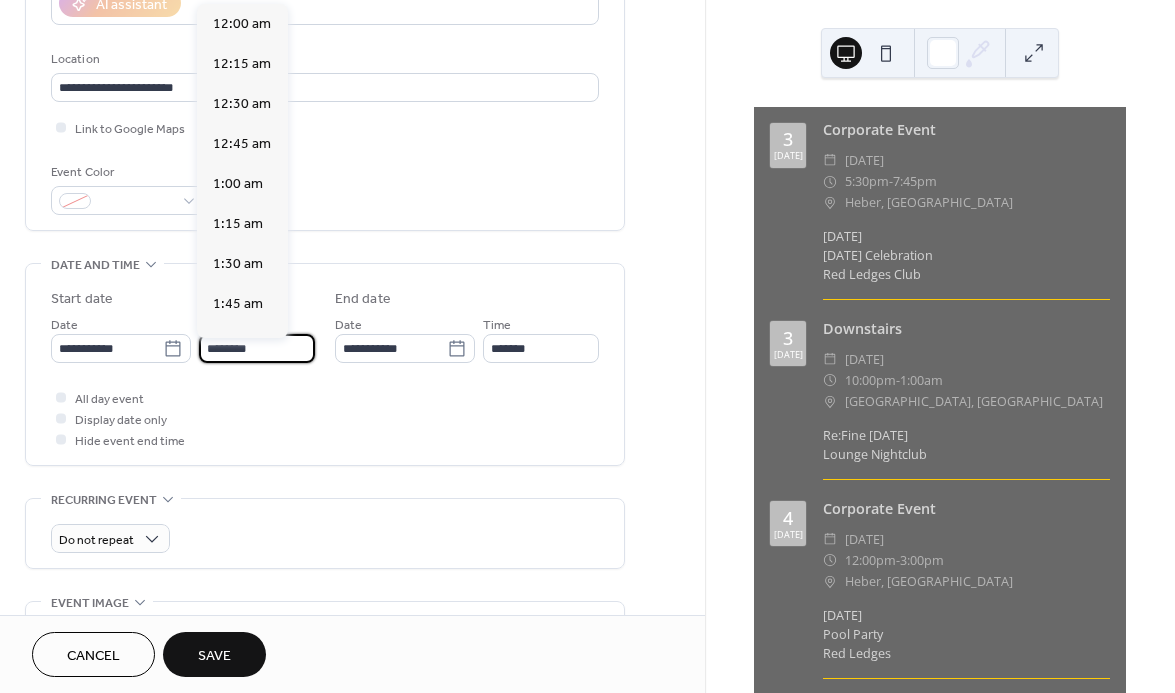 scroll, scrollTop: 1920, scrollLeft: 0, axis: vertical 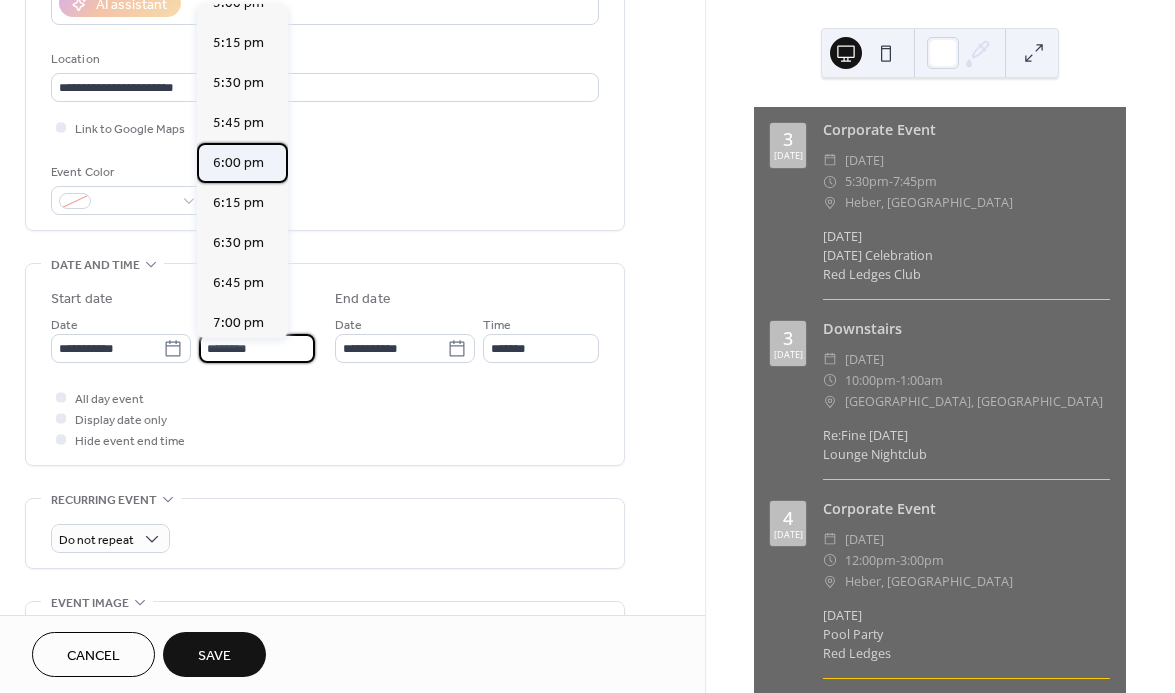 click on "6:00 pm" at bounding box center [242, 163] 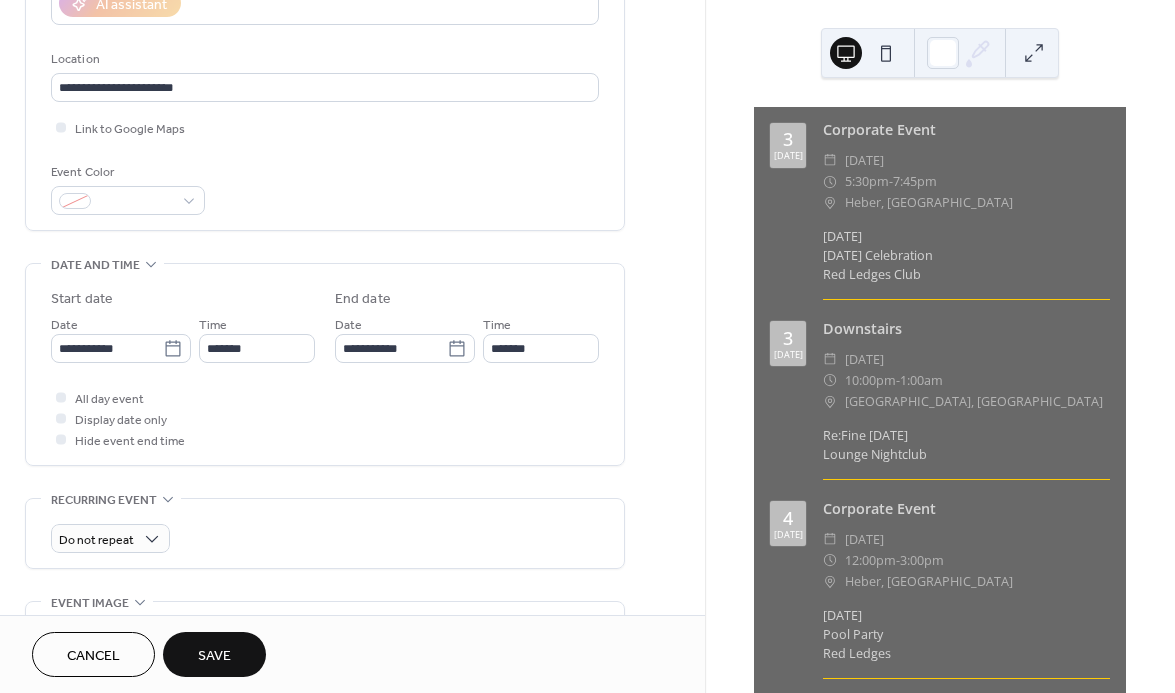 type on "*******" 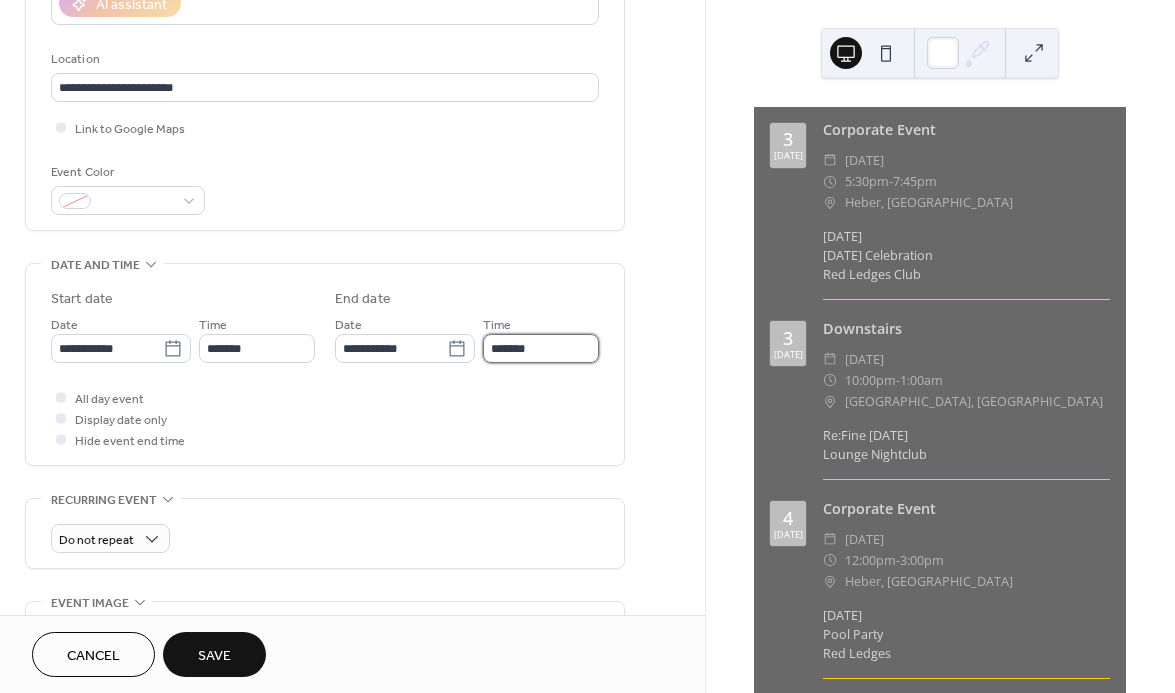click on "*******" at bounding box center (541, 348) 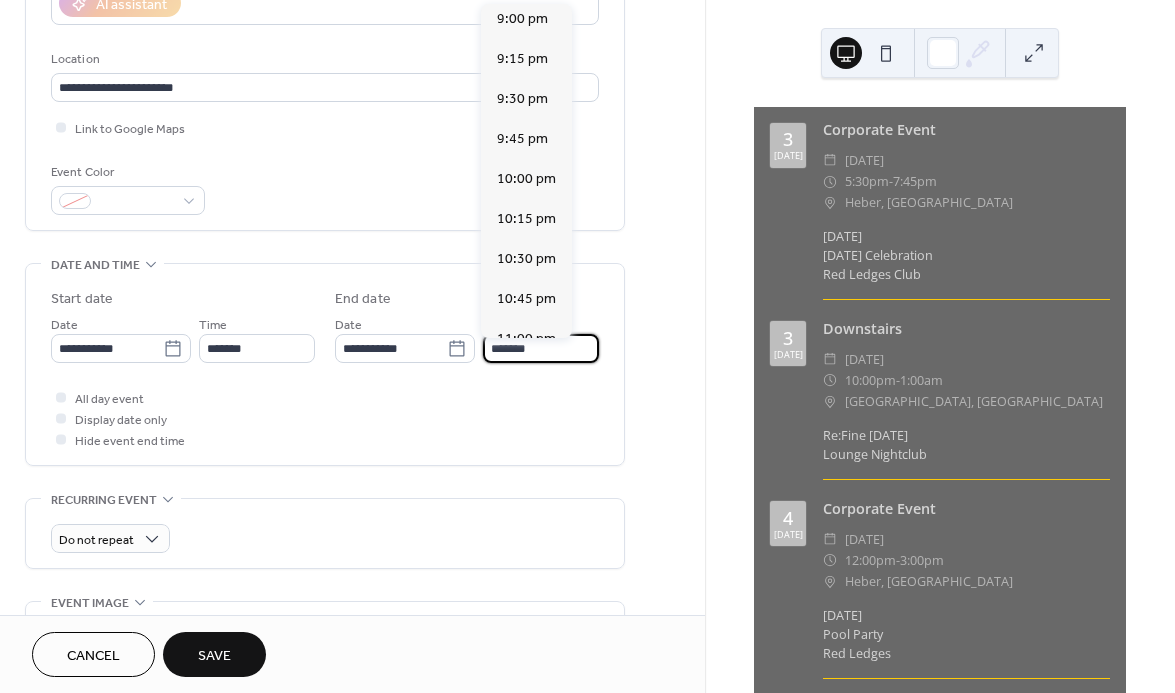 scroll, scrollTop: 284, scrollLeft: 0, axis: vertical 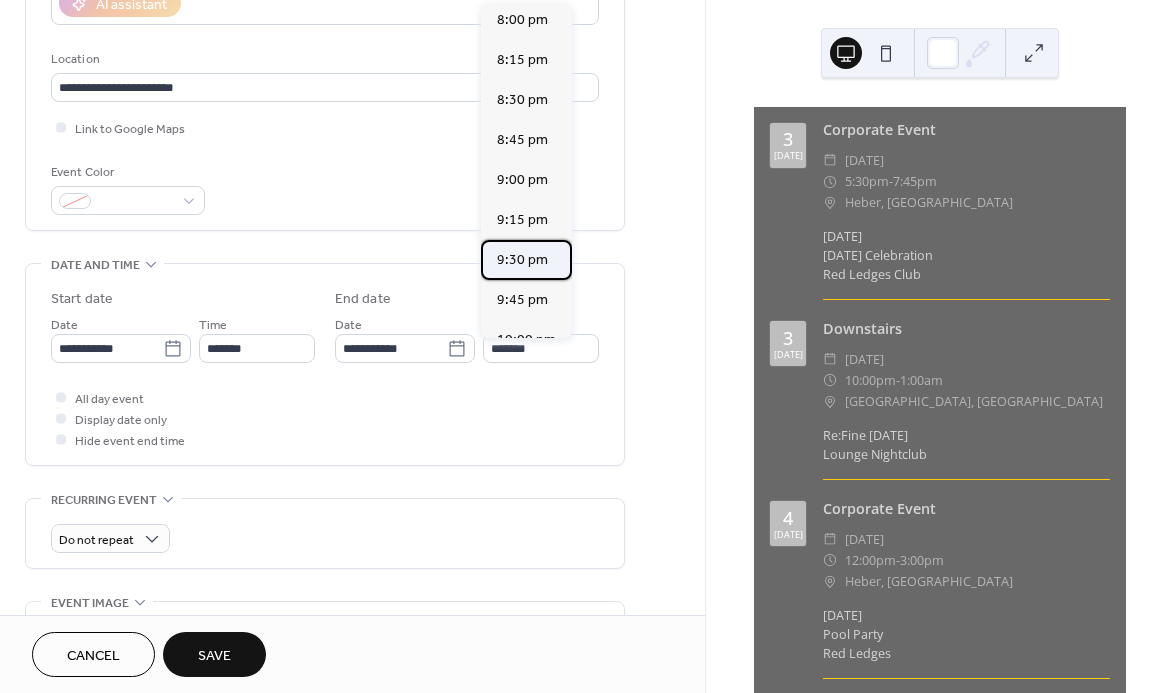 click on "9:30 pm" at bounding box center (522, 260) 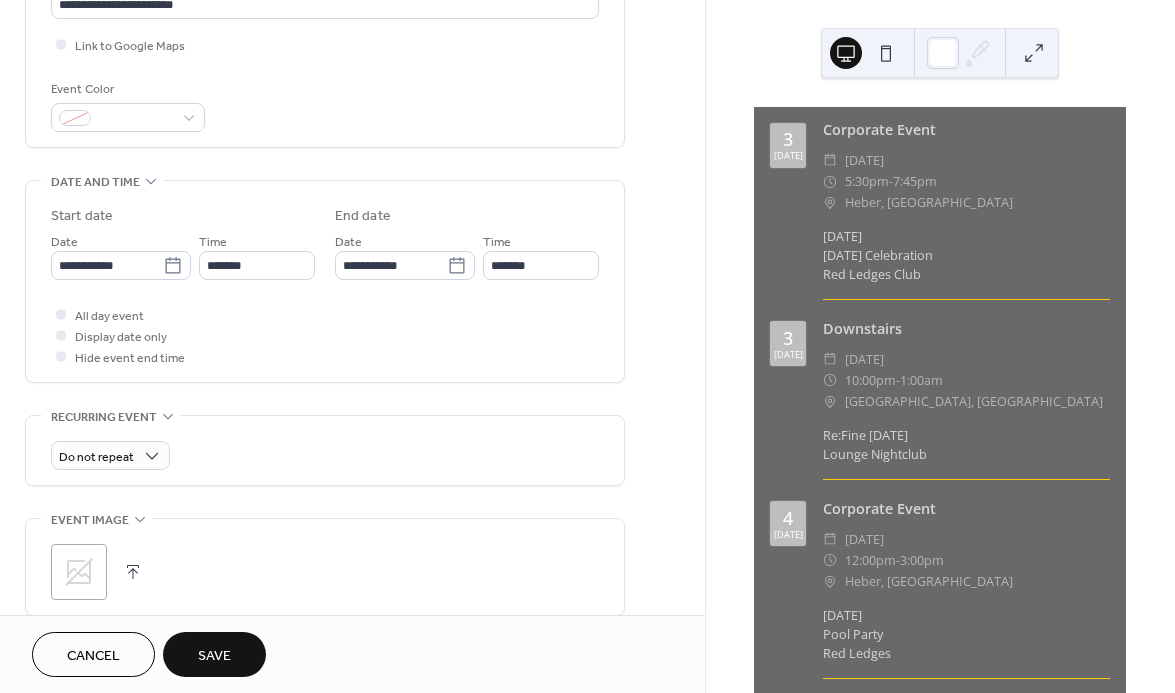 scroll, scrollTop: 473, scrollLeft: 0, axis: vertical 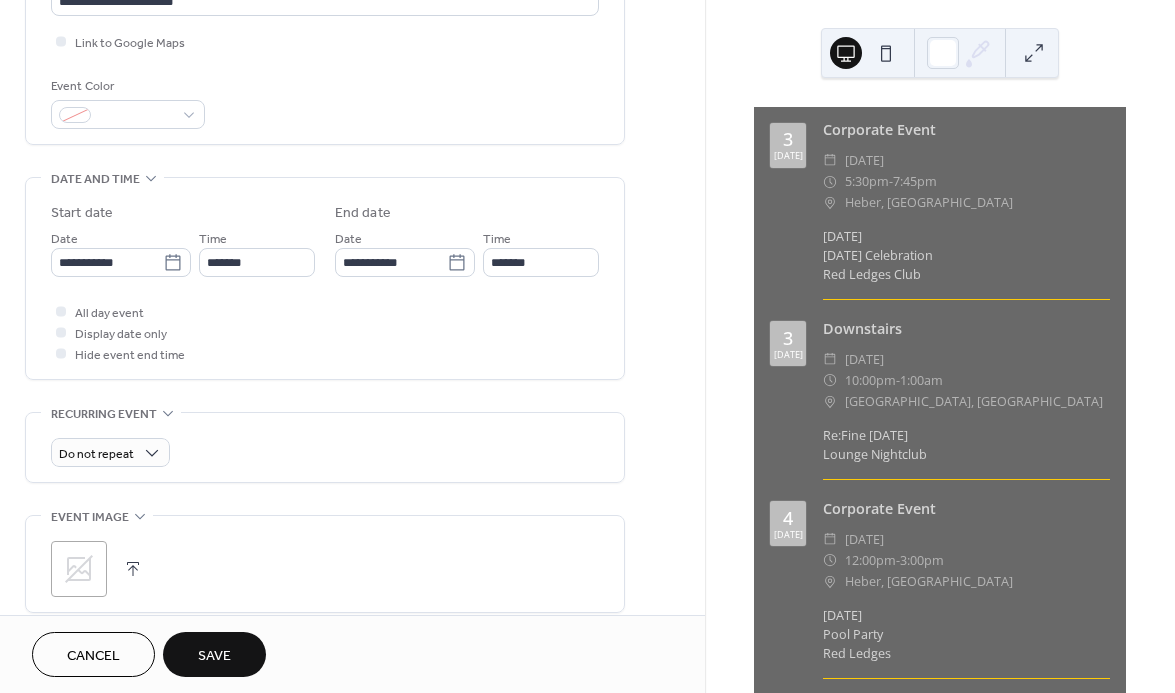 click on "Save" at bounding box center (214, 656) 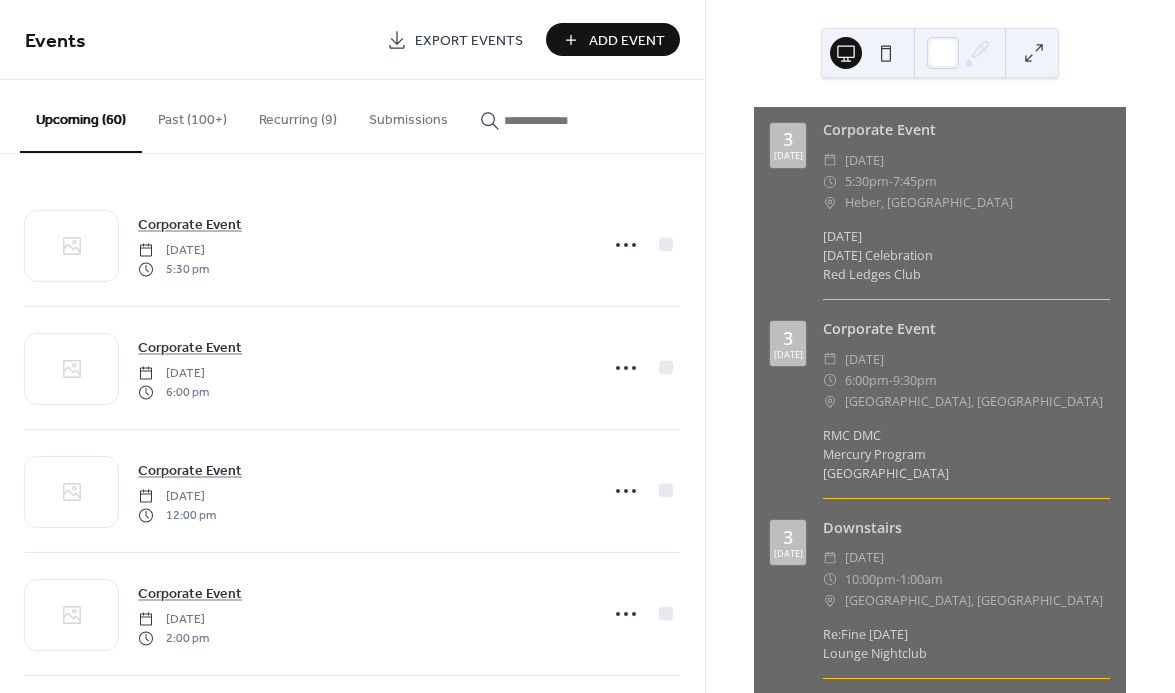 scroll, scrollTop: 0, scrollLeft: 0, axis: both 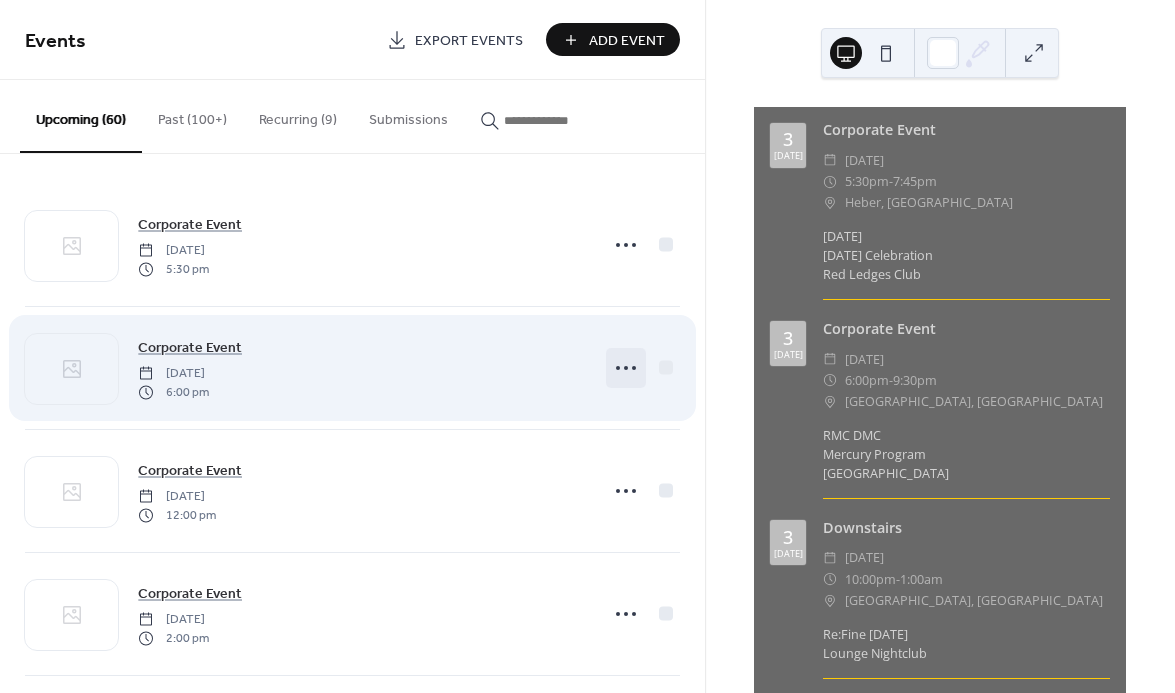 click 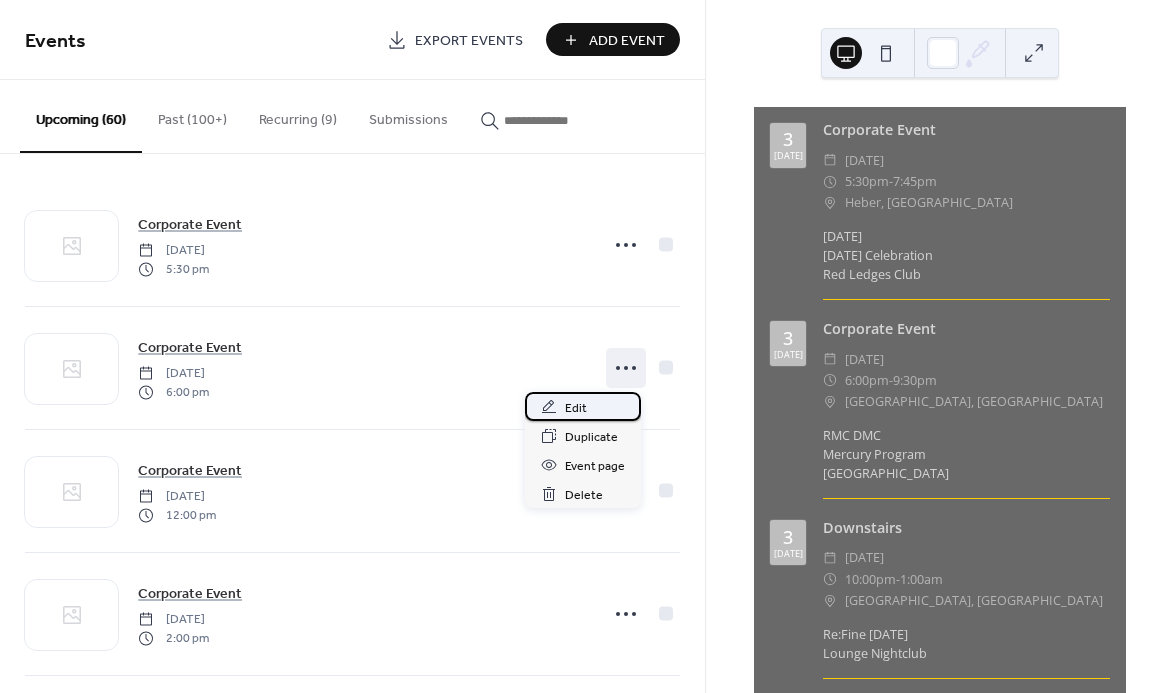 click on "Edit" at bounding box center [583, 406] 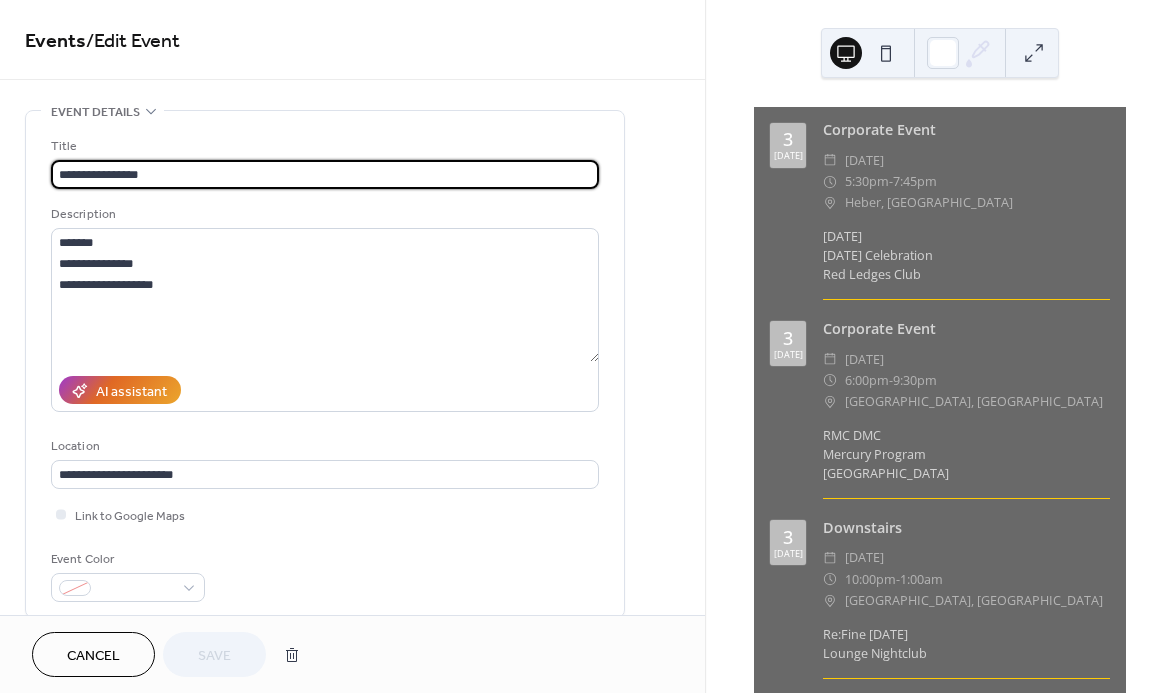 scroll, scrollTop: 523, scrollLeft: 0, axis: vertical 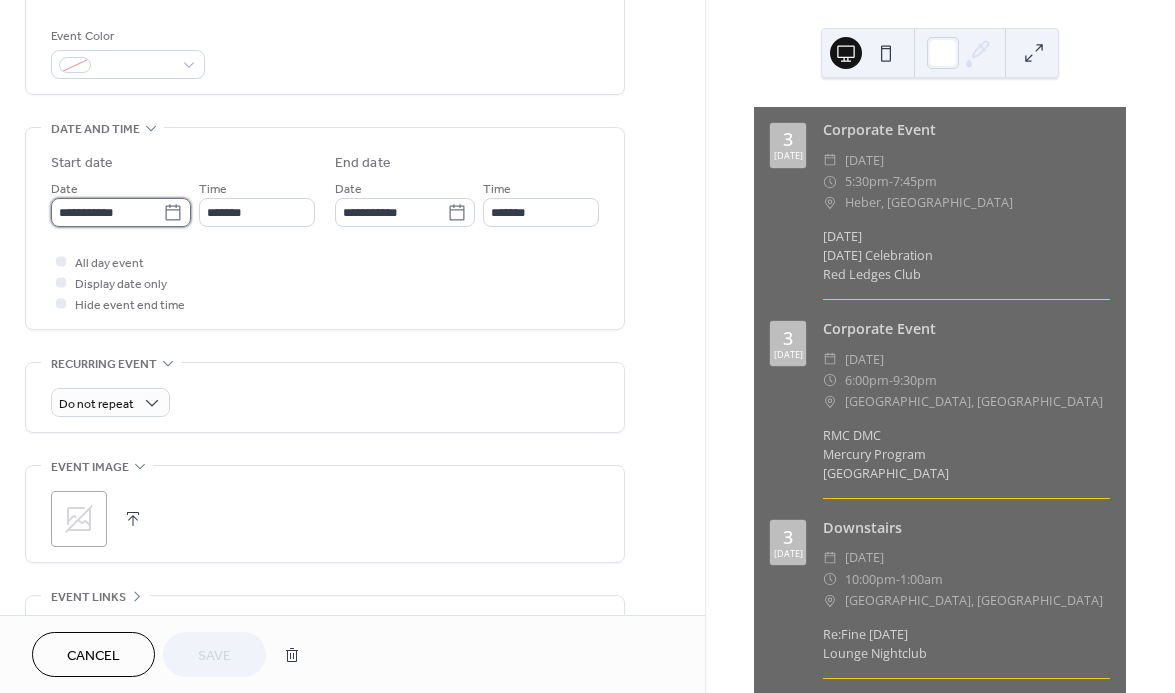 click on "**********" at bounding box center [107, 212] 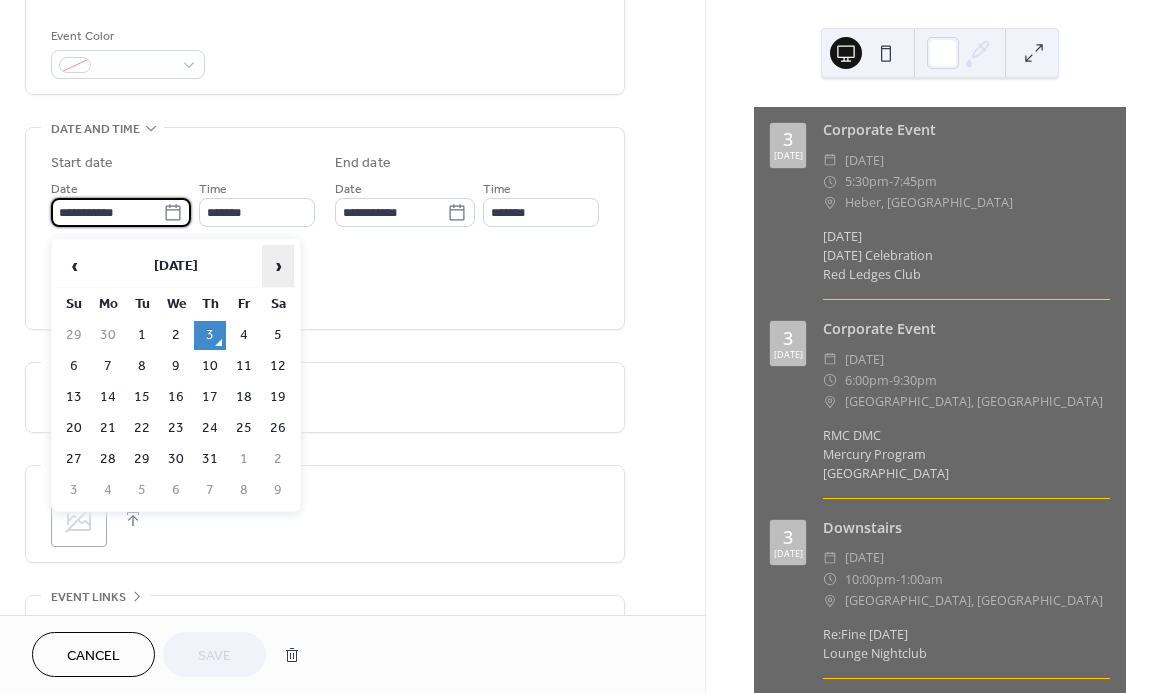 click on "›" at bounding box center (278, 266) 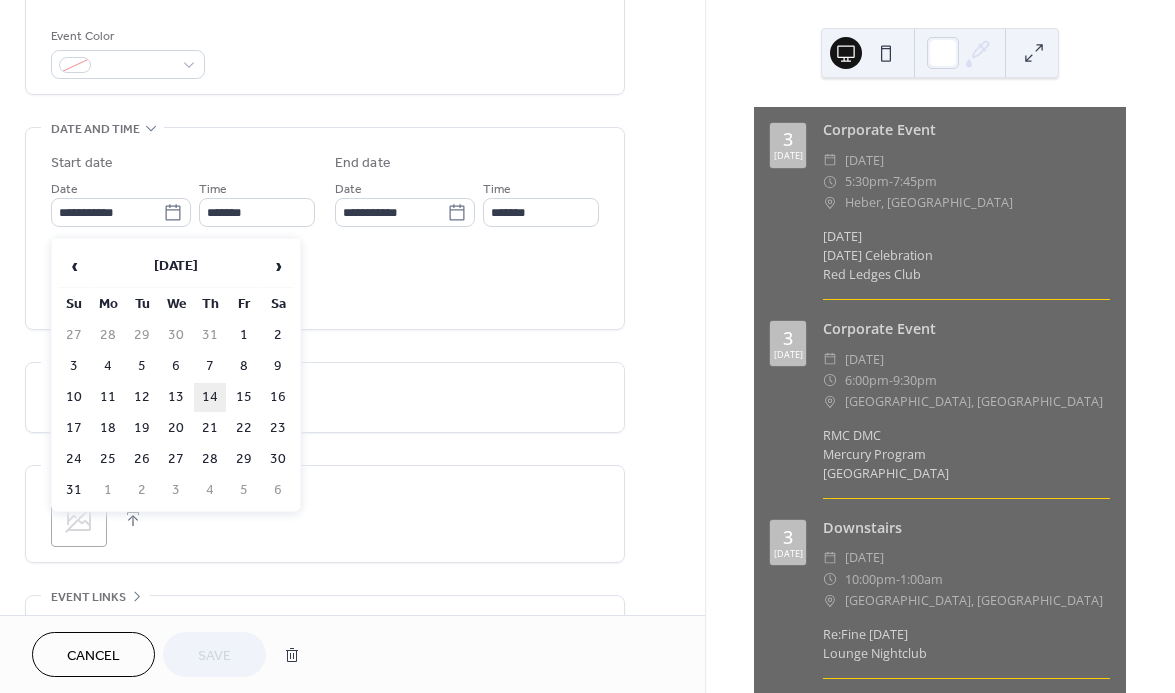 click on "14" at bounding box center [210, 397] 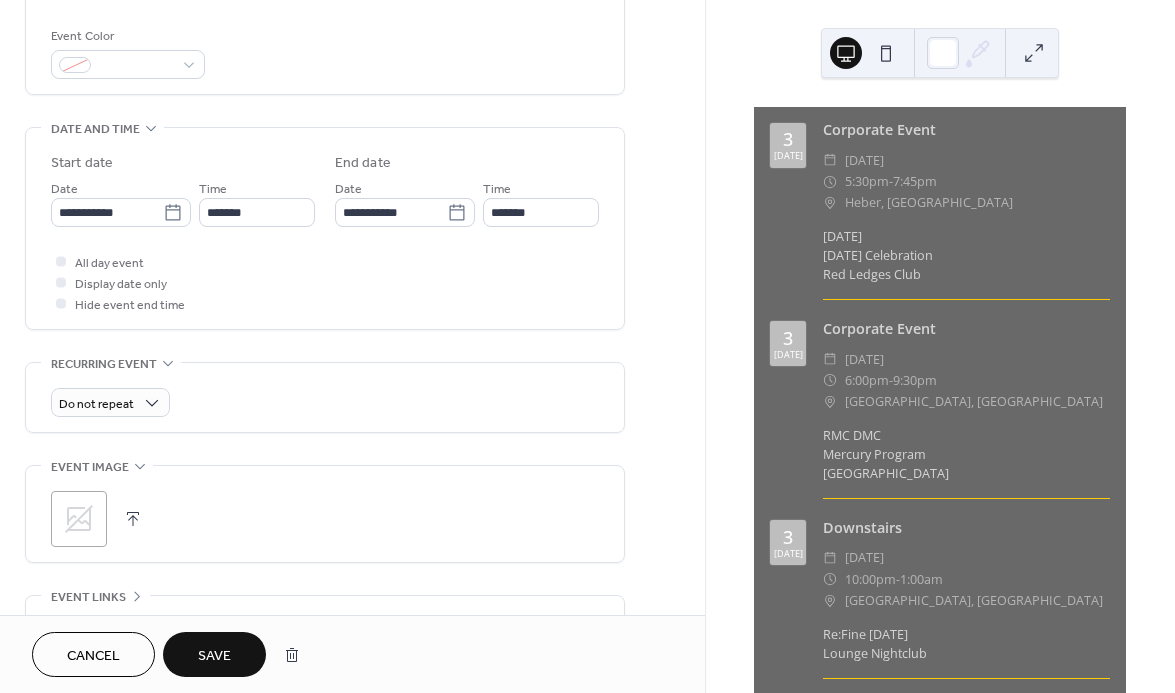 click on "Save" at bounding box center [214, 656] 